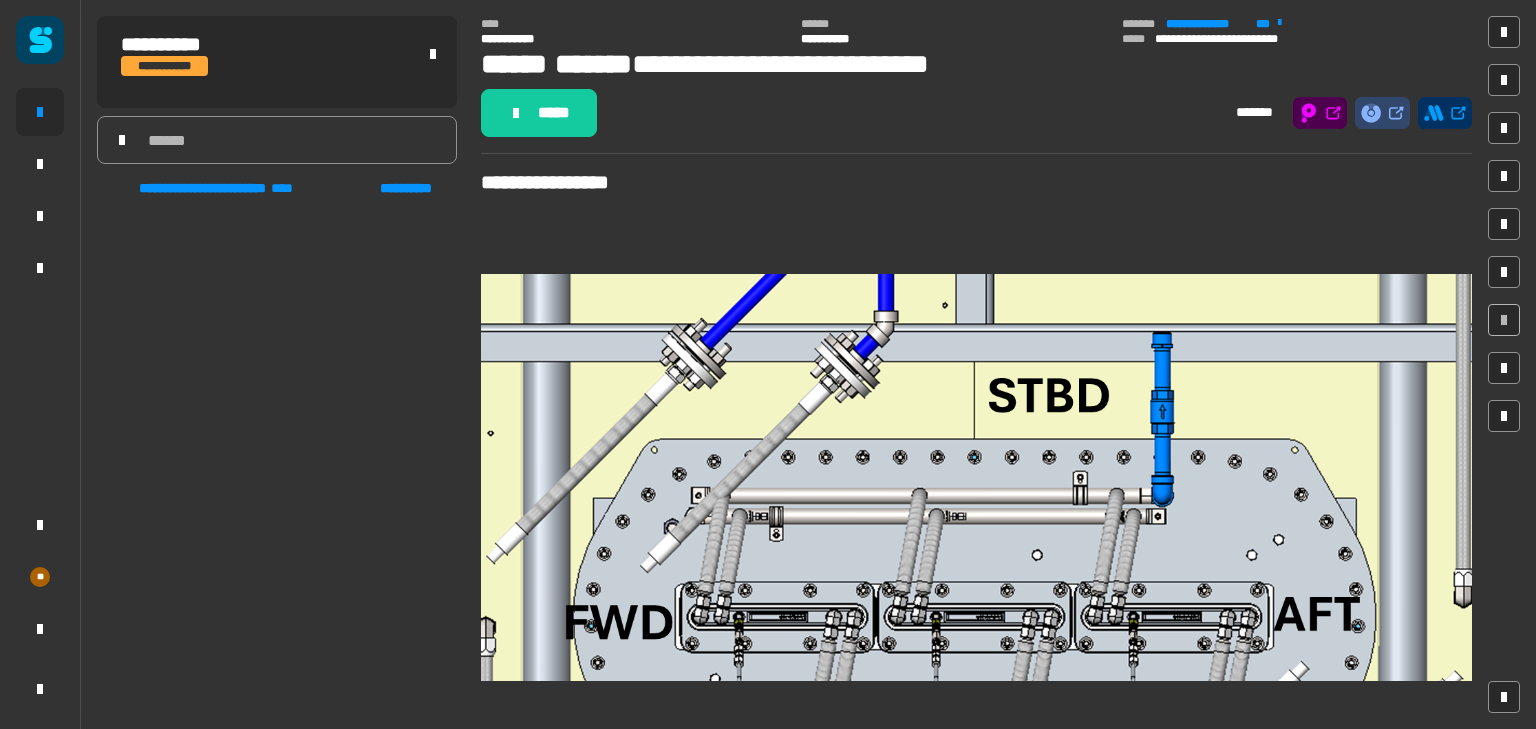 scroll, scrollTop: 0, scrollLeft: 0, axis: both 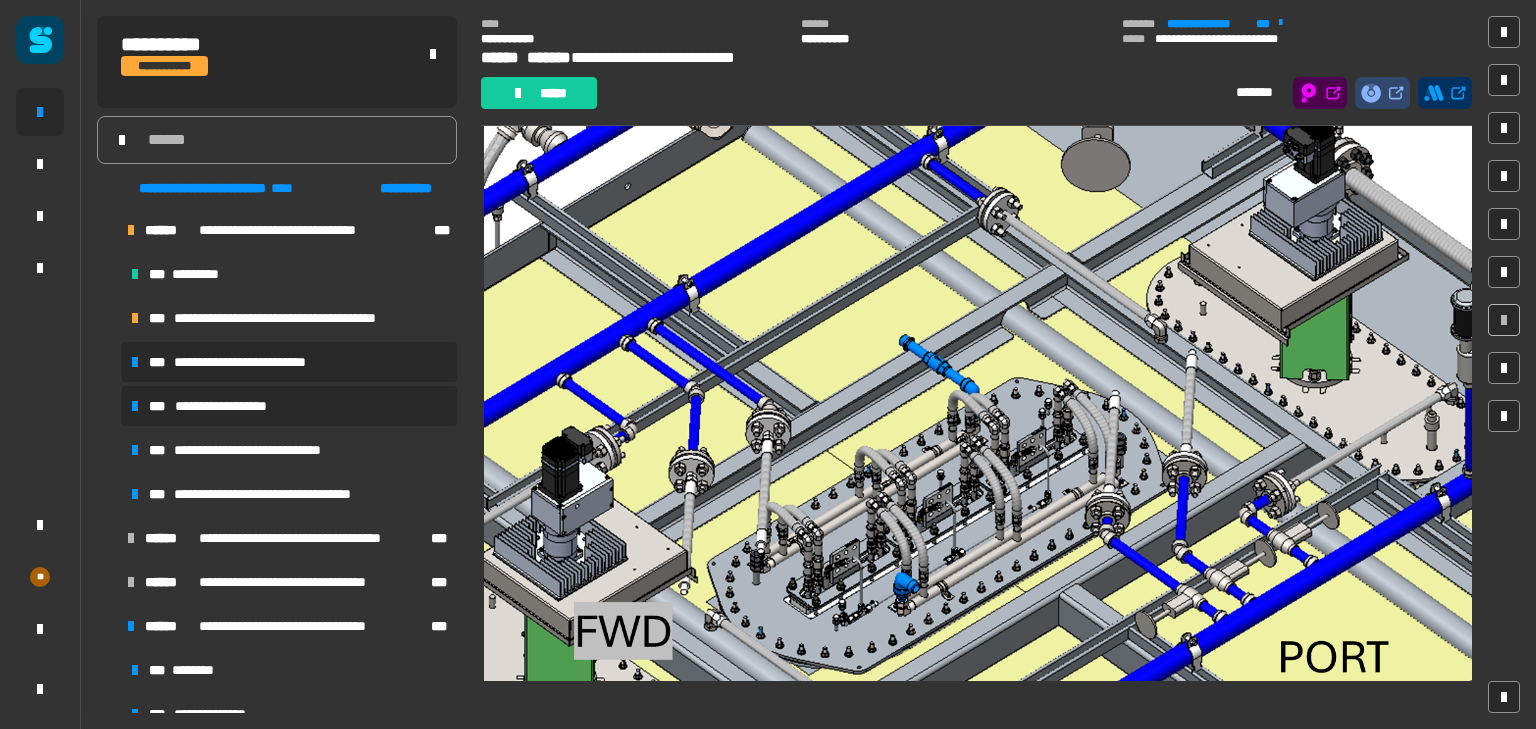 click on "**********" at bounding box center (289, 406) 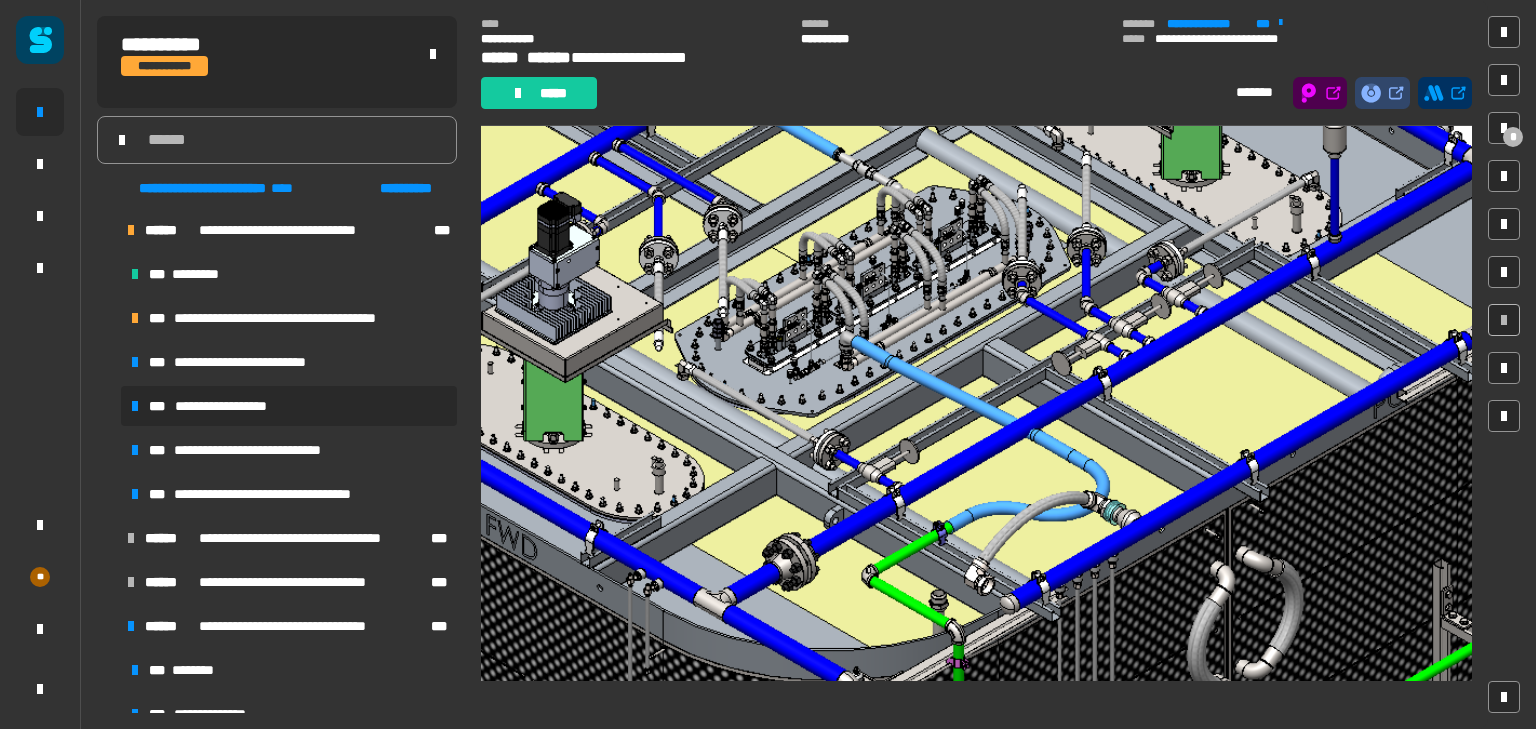 scroll, scrollTop: 4275, scrollLeft: 0, axis: vertical 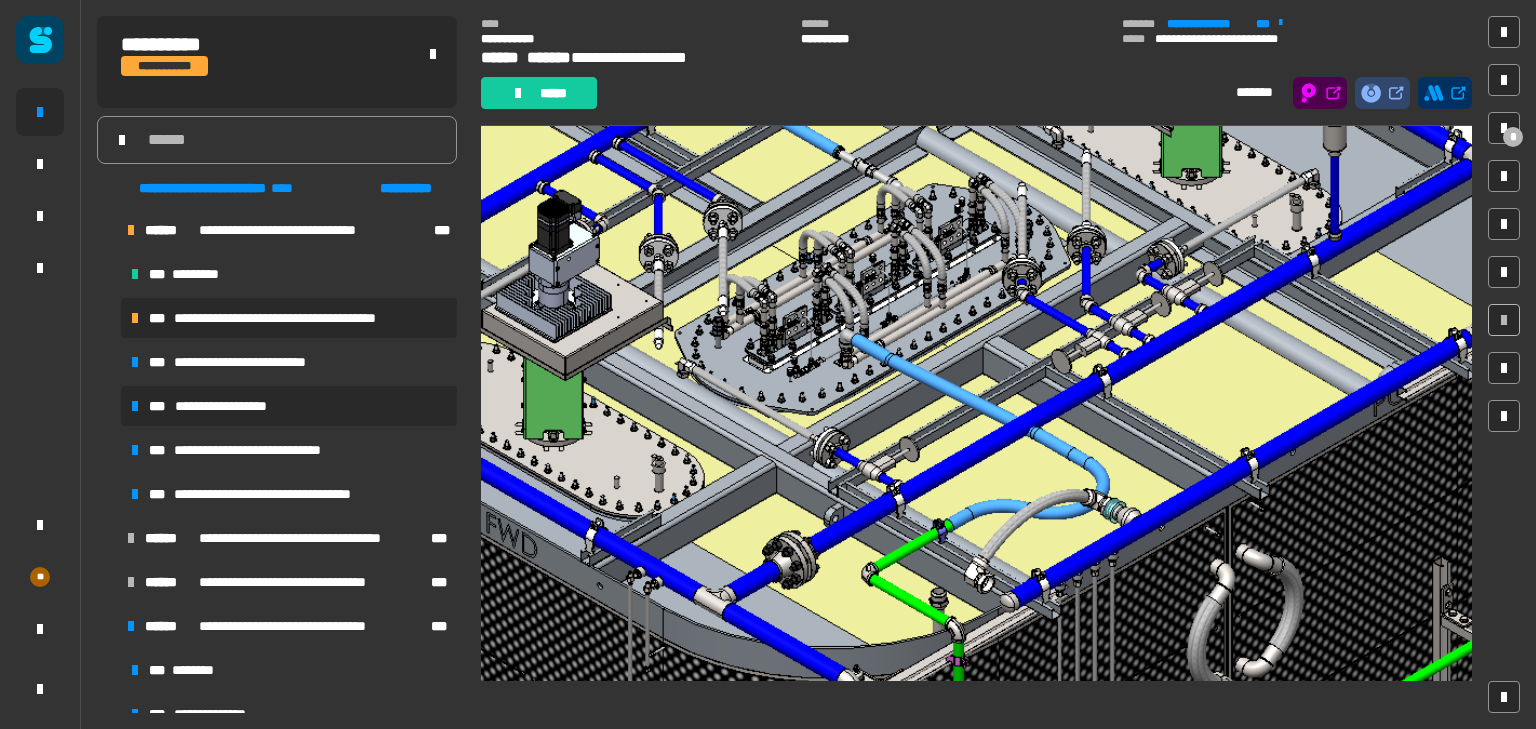 click on "**********" at bounding box center (297, 318) 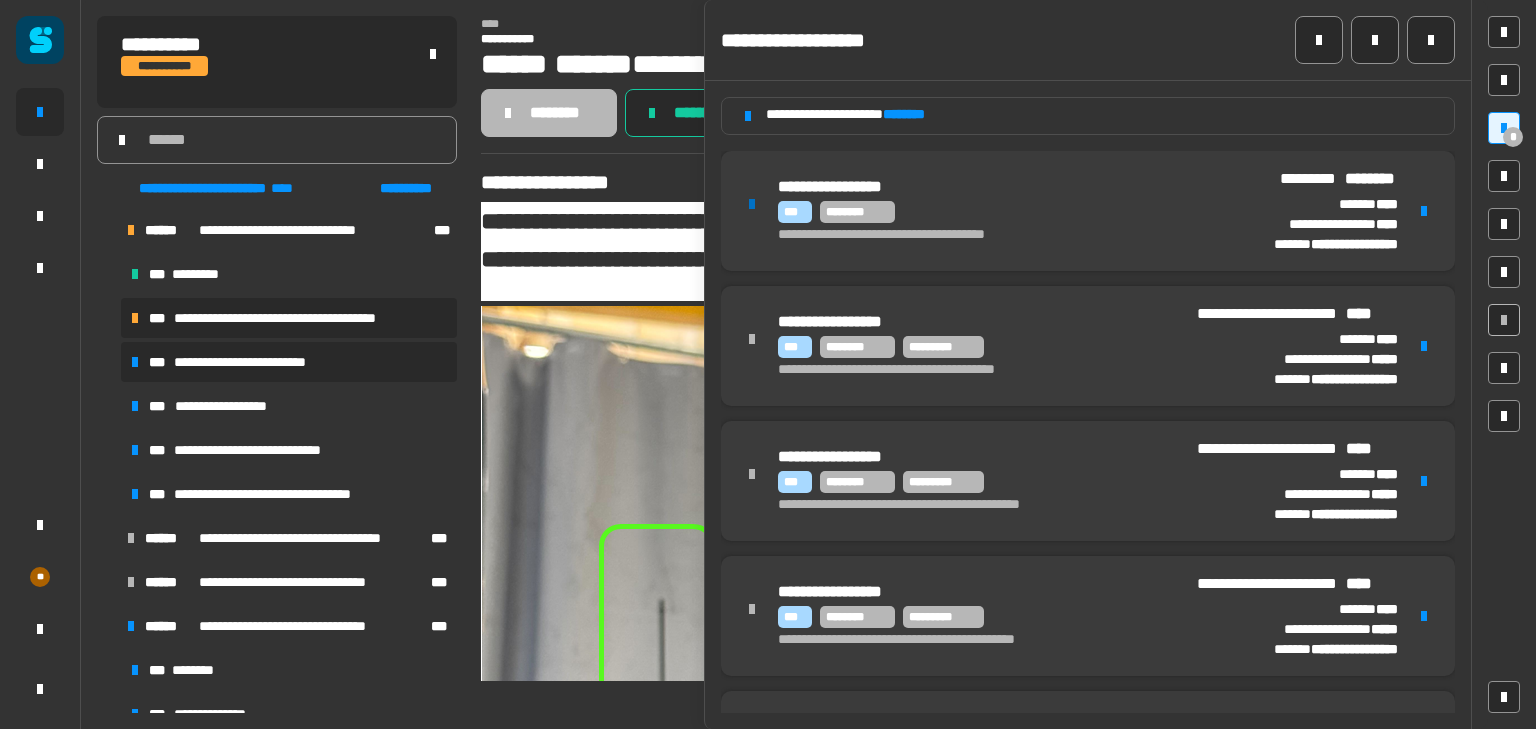 click on "**********" at bounding box center [255, 362] 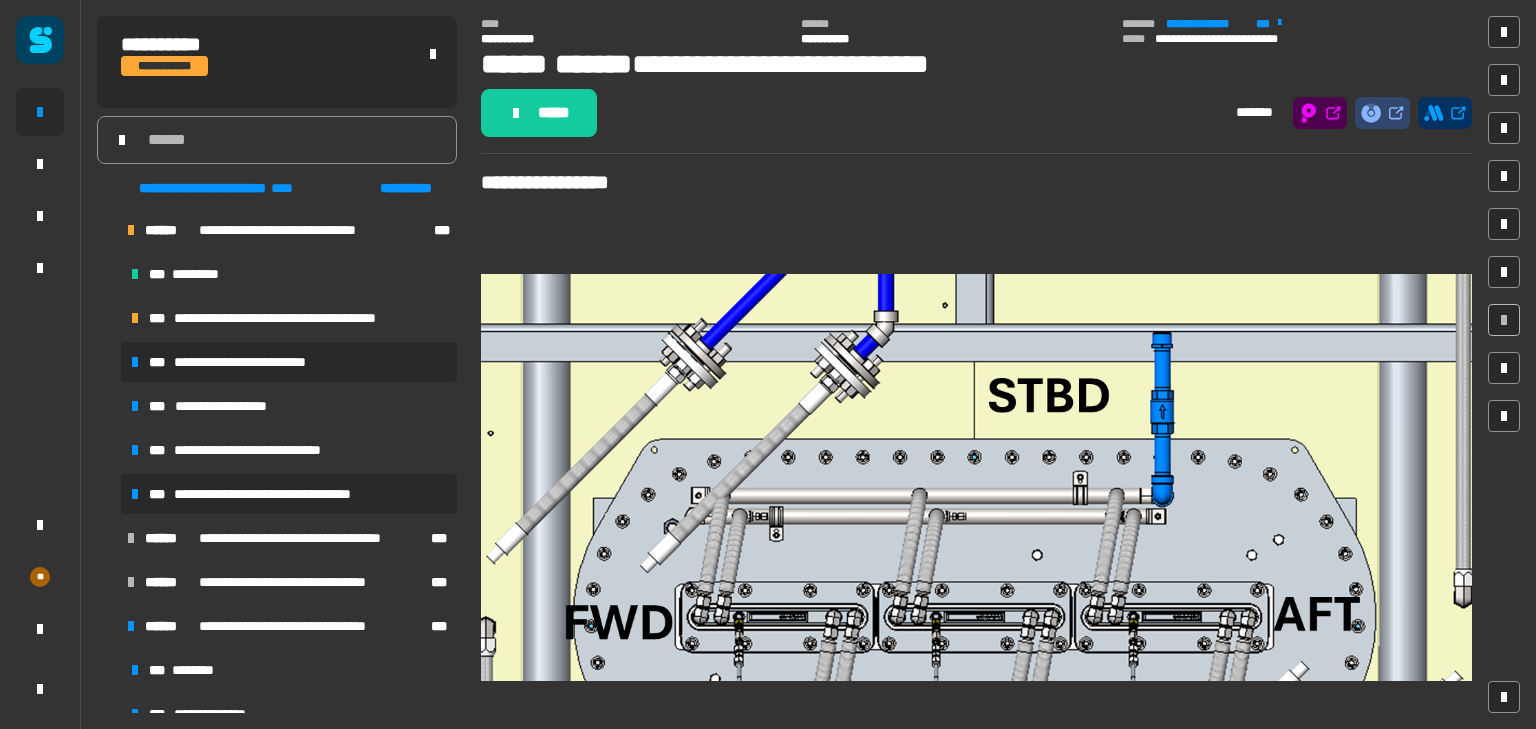click on "**********" at bounding box center [286, 494] 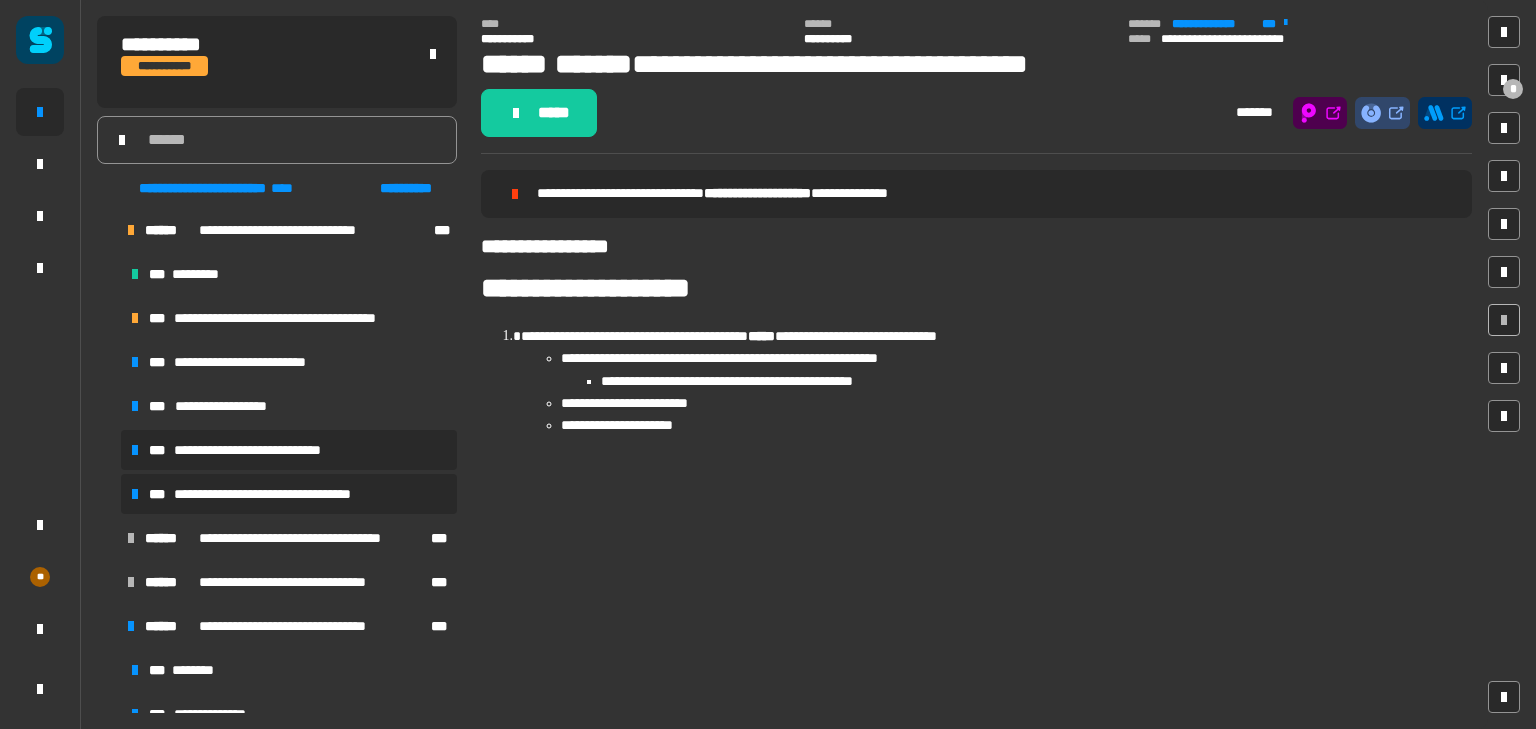 click on "**********" at bounding box center (289, 450) 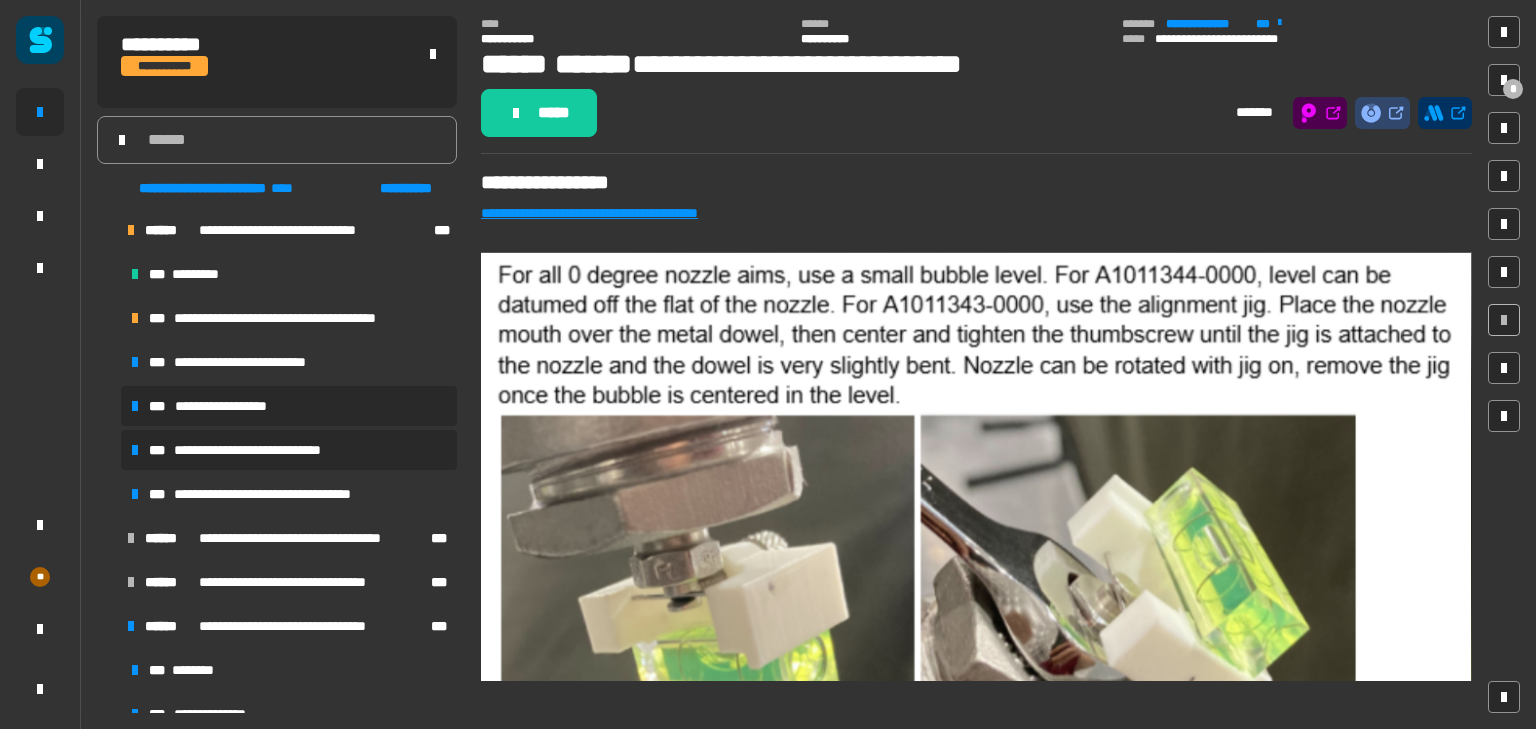 click on "**********" at bounding box center (237, 406) 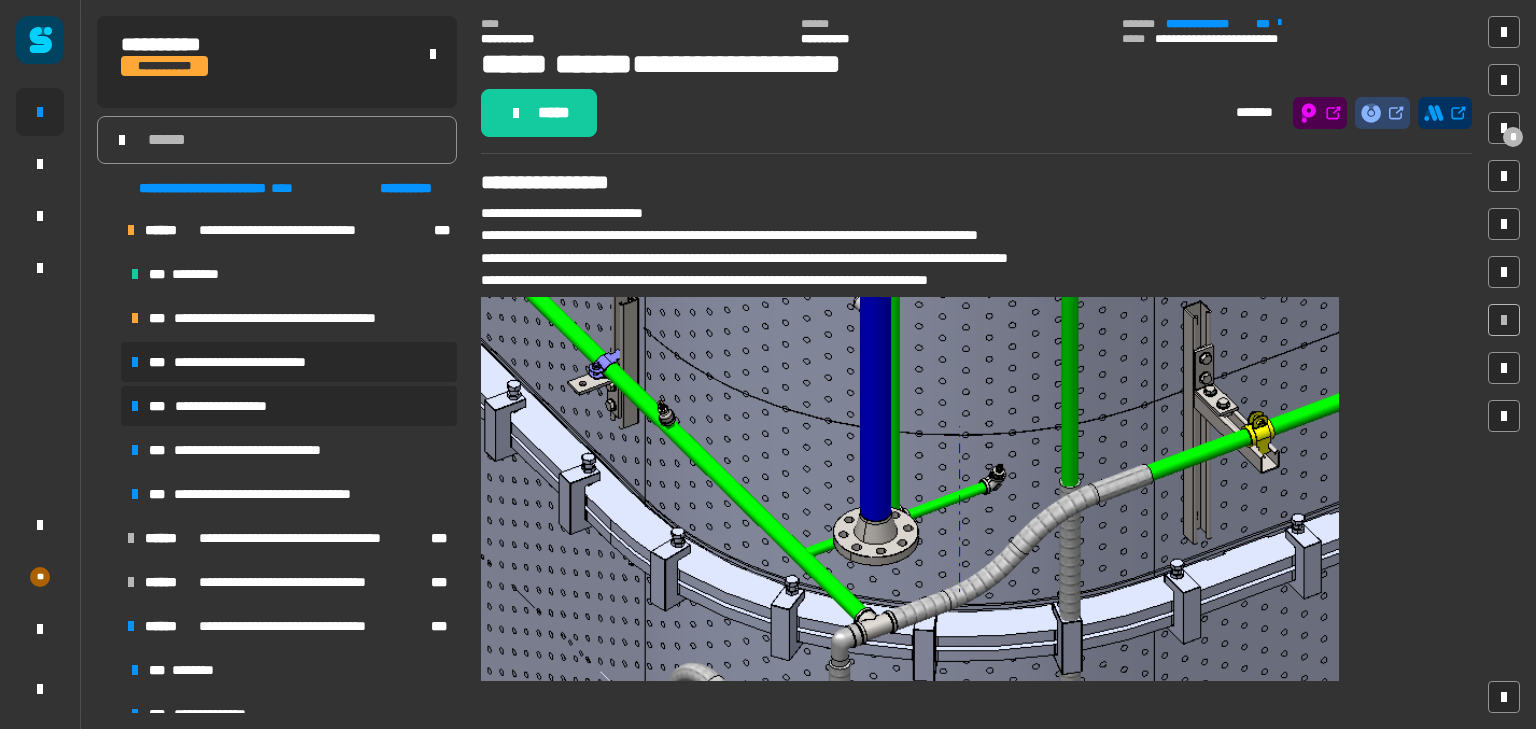 click on "**********" at bounding box center [289, 362] 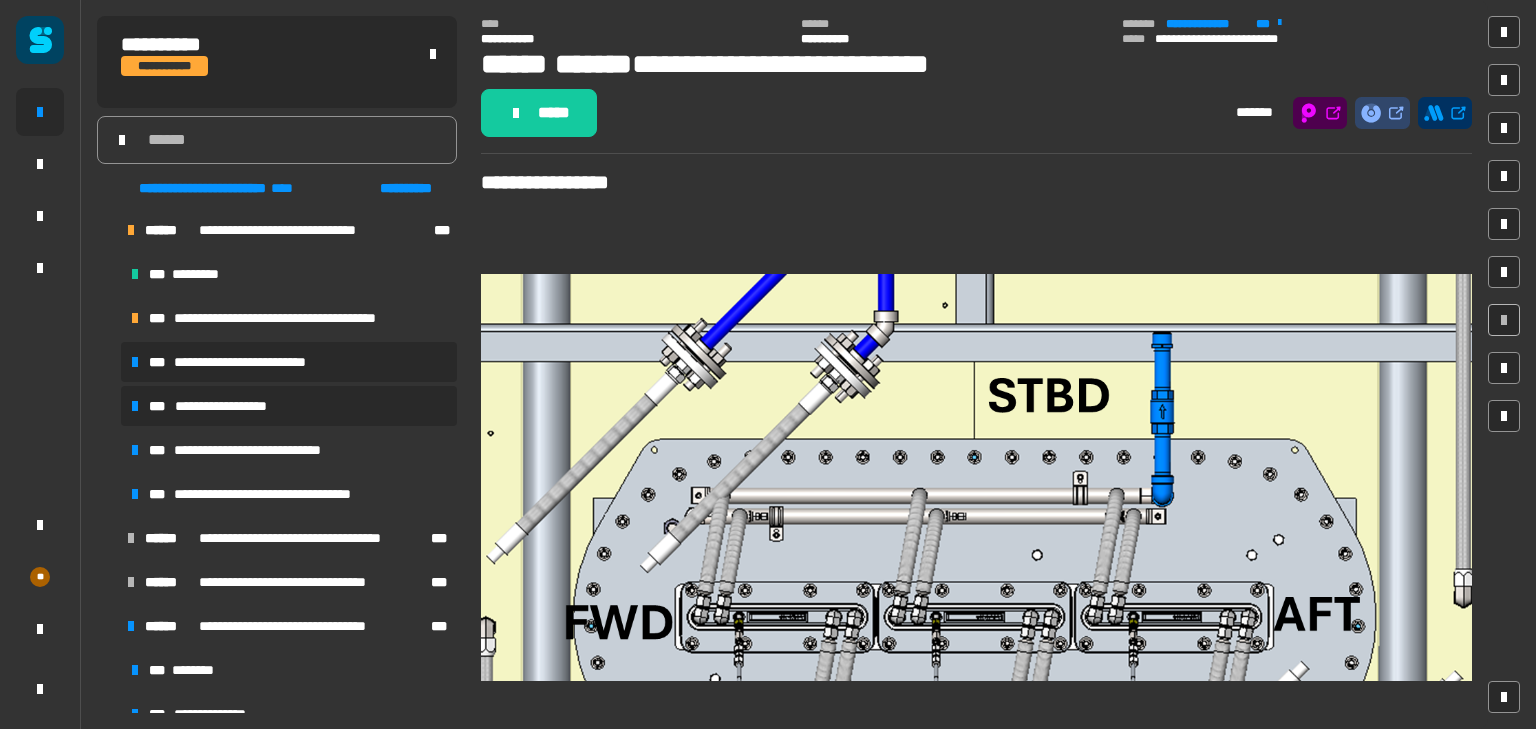 click on "**********" at bounding box center [289, 406] 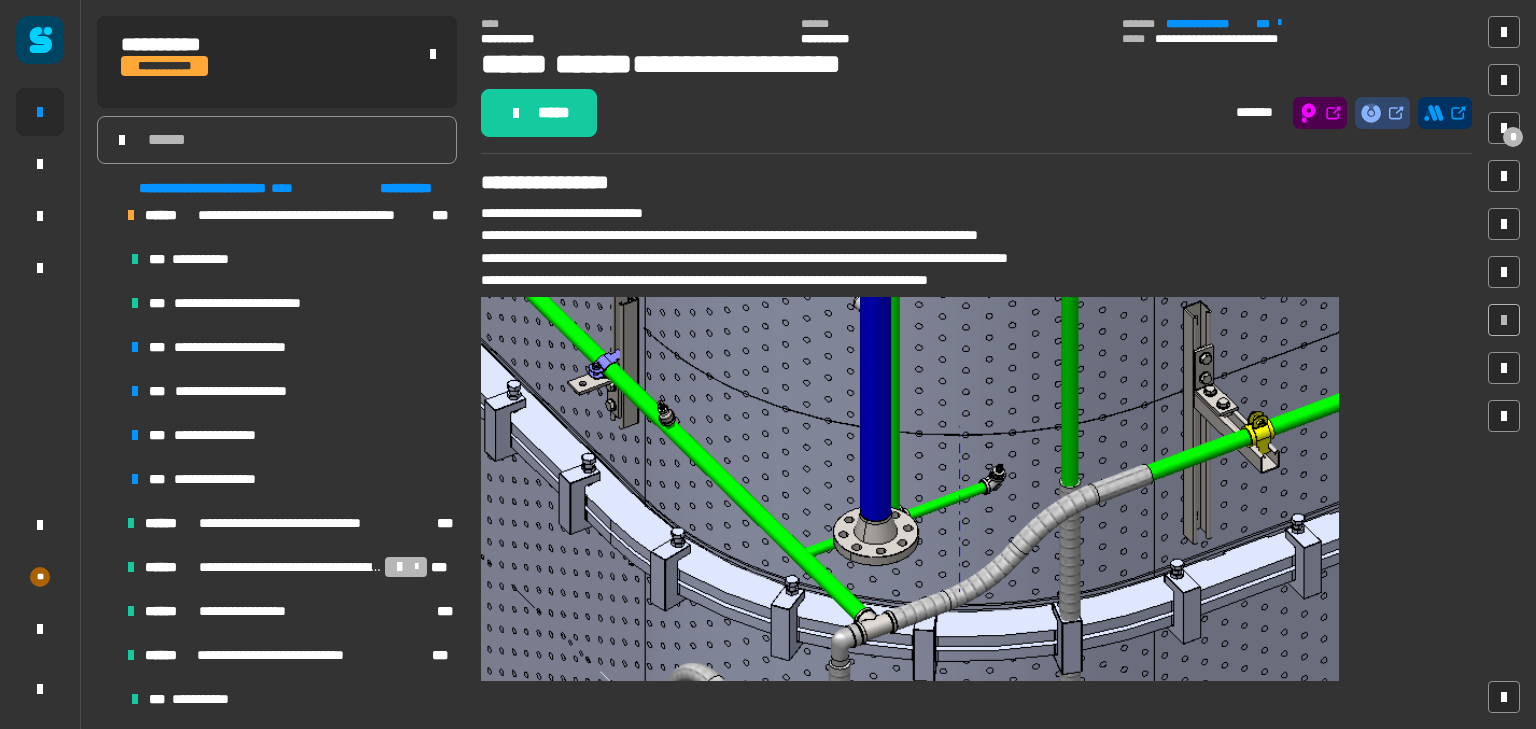 scroll, scrollTop: 1818, scrollLeft: 0, axis: vertical 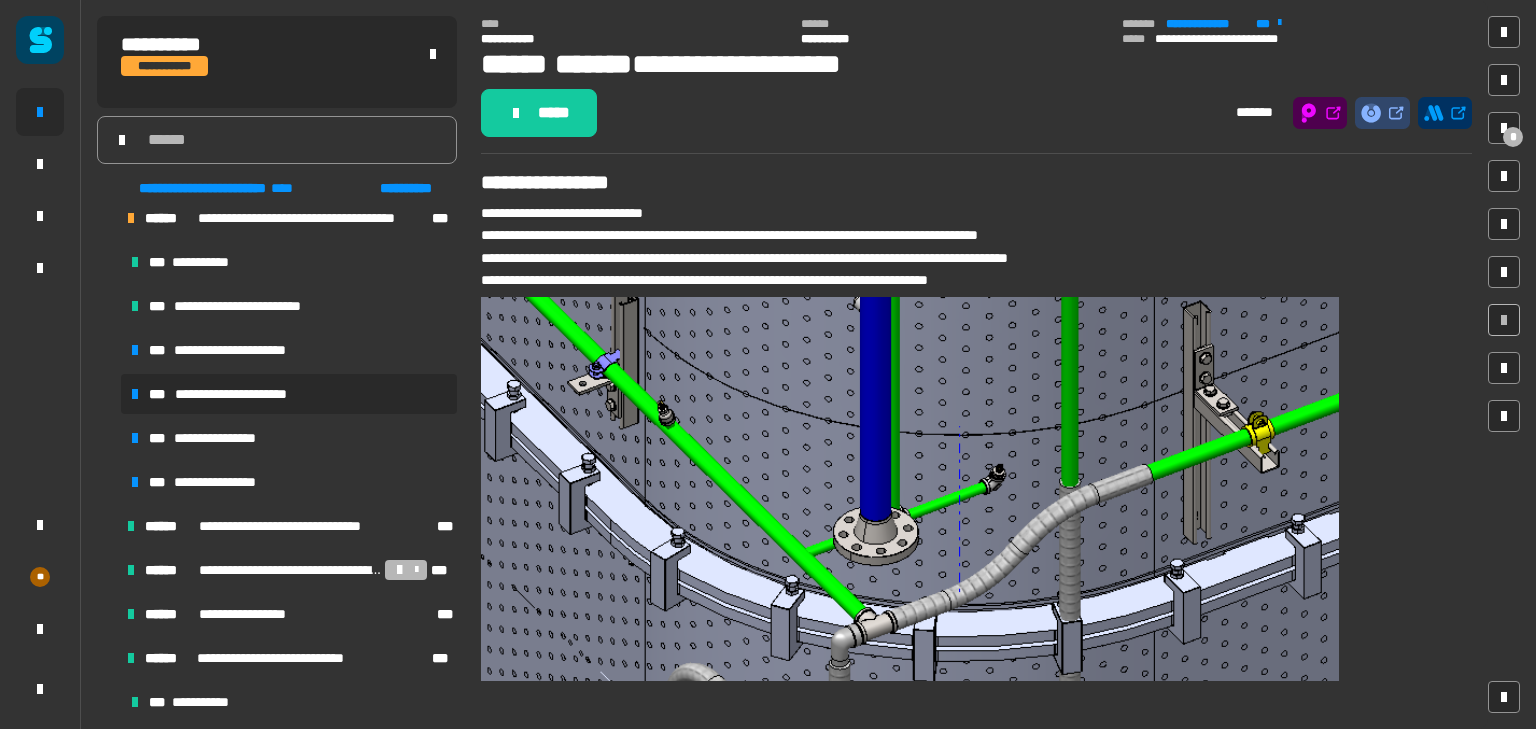 click on "**********" at bounding box center (246, 394) 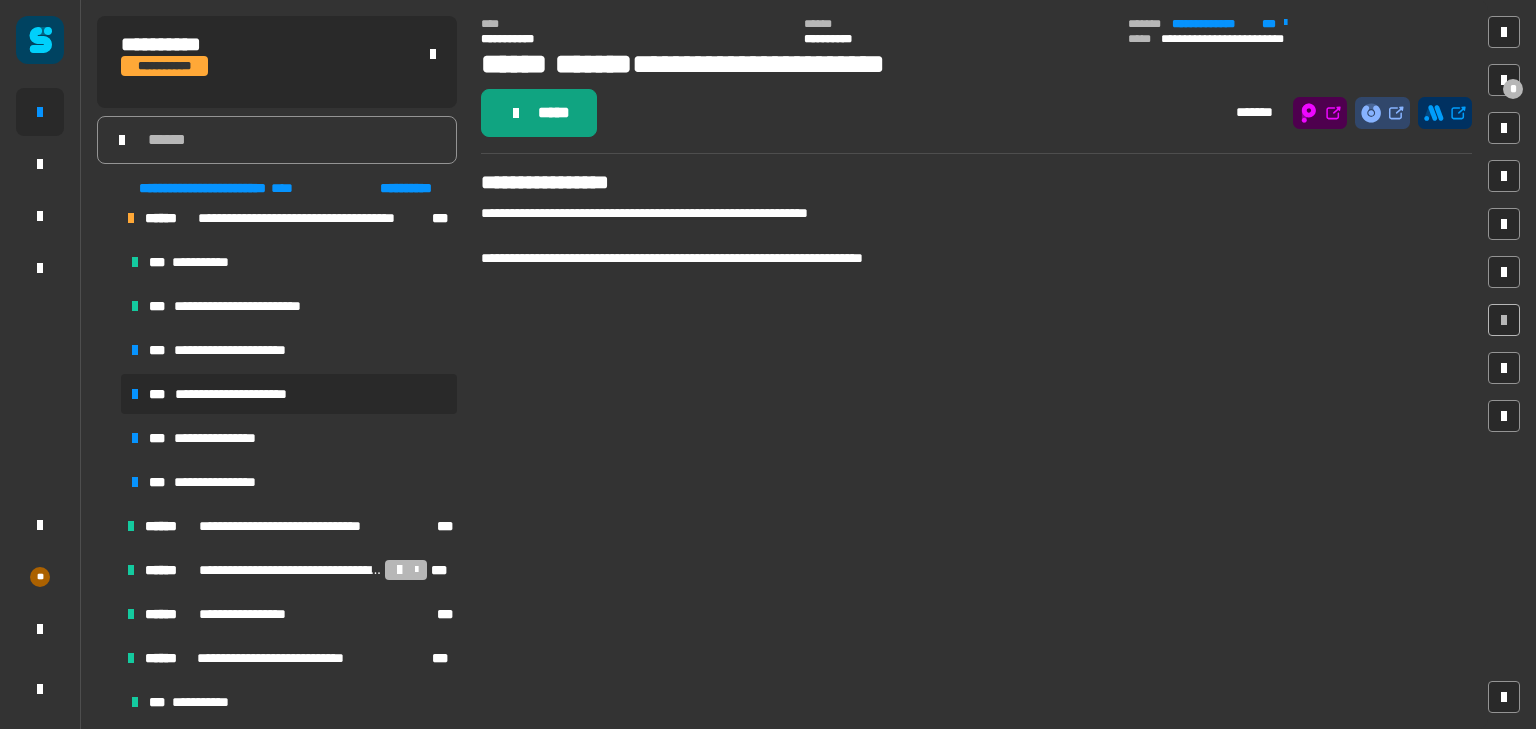 click 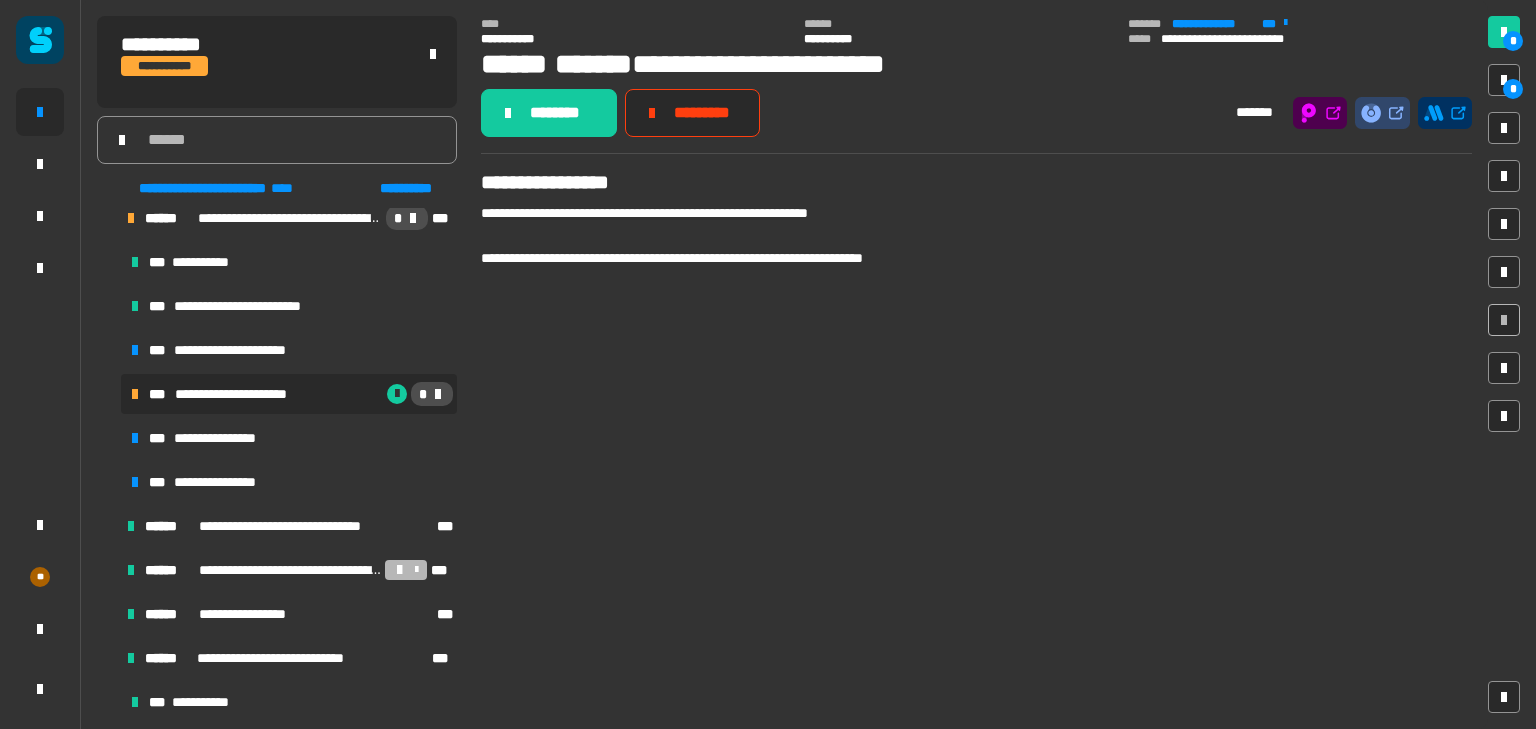 click on "********" 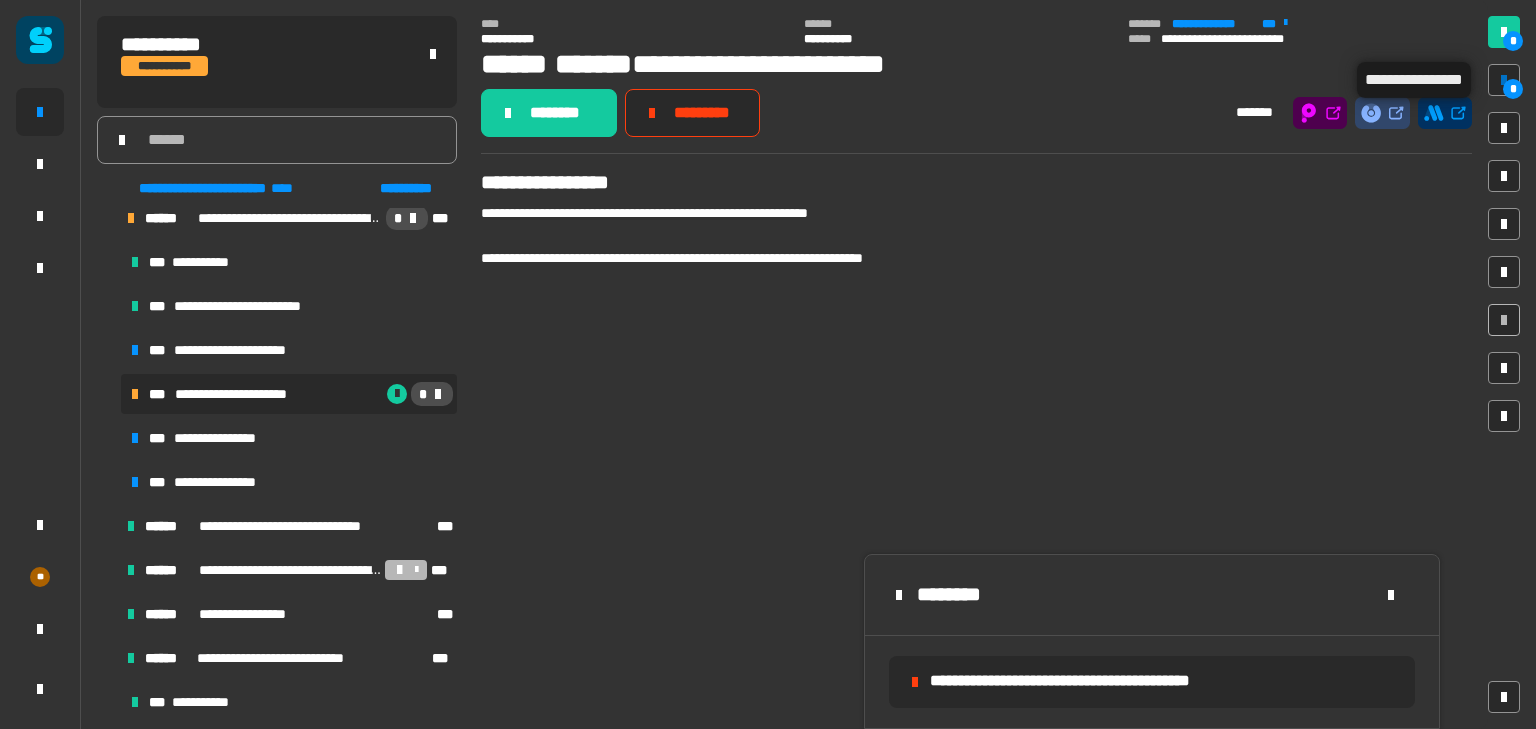 click at bounding box center (1504, 80) 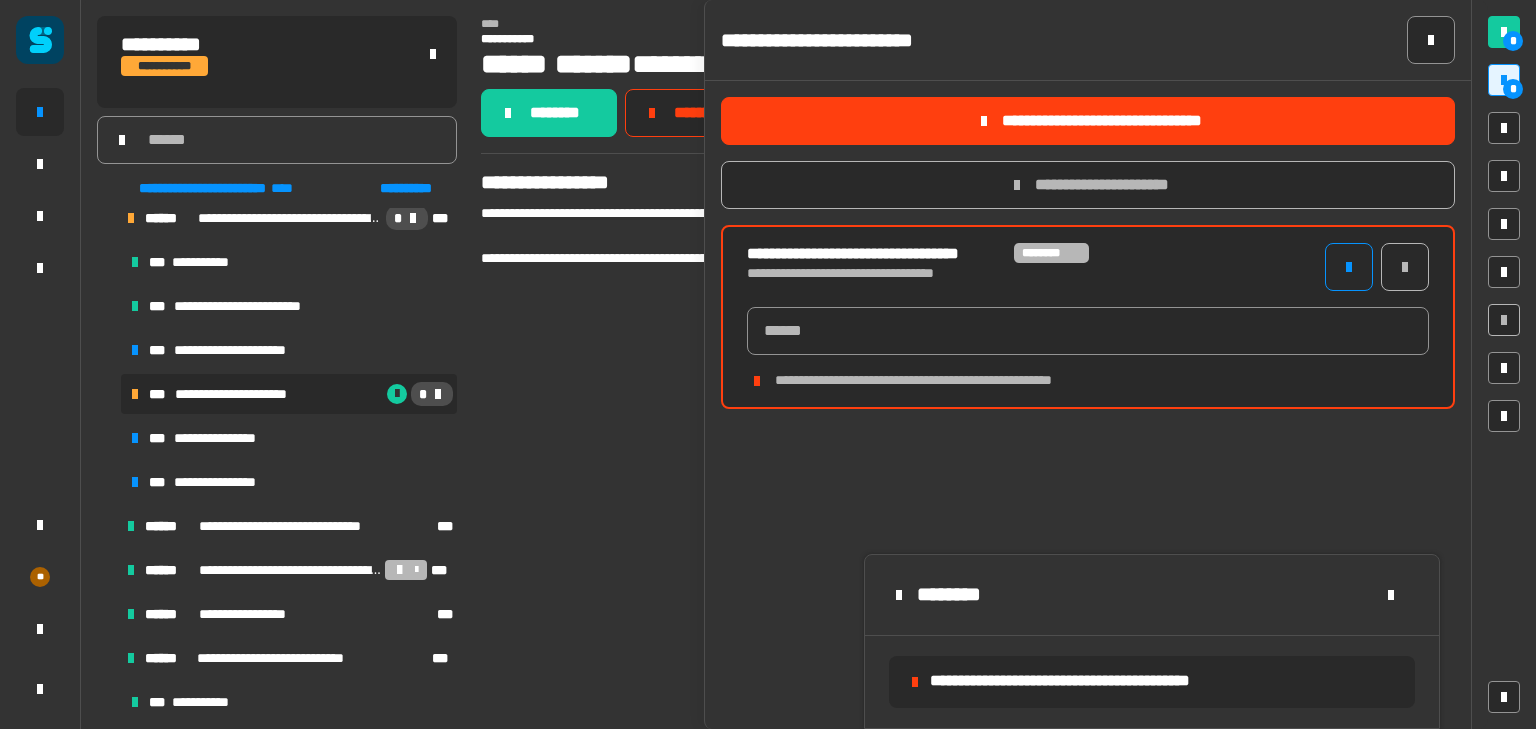 click on "[FIRST] [LAST] [ADDRESS]" 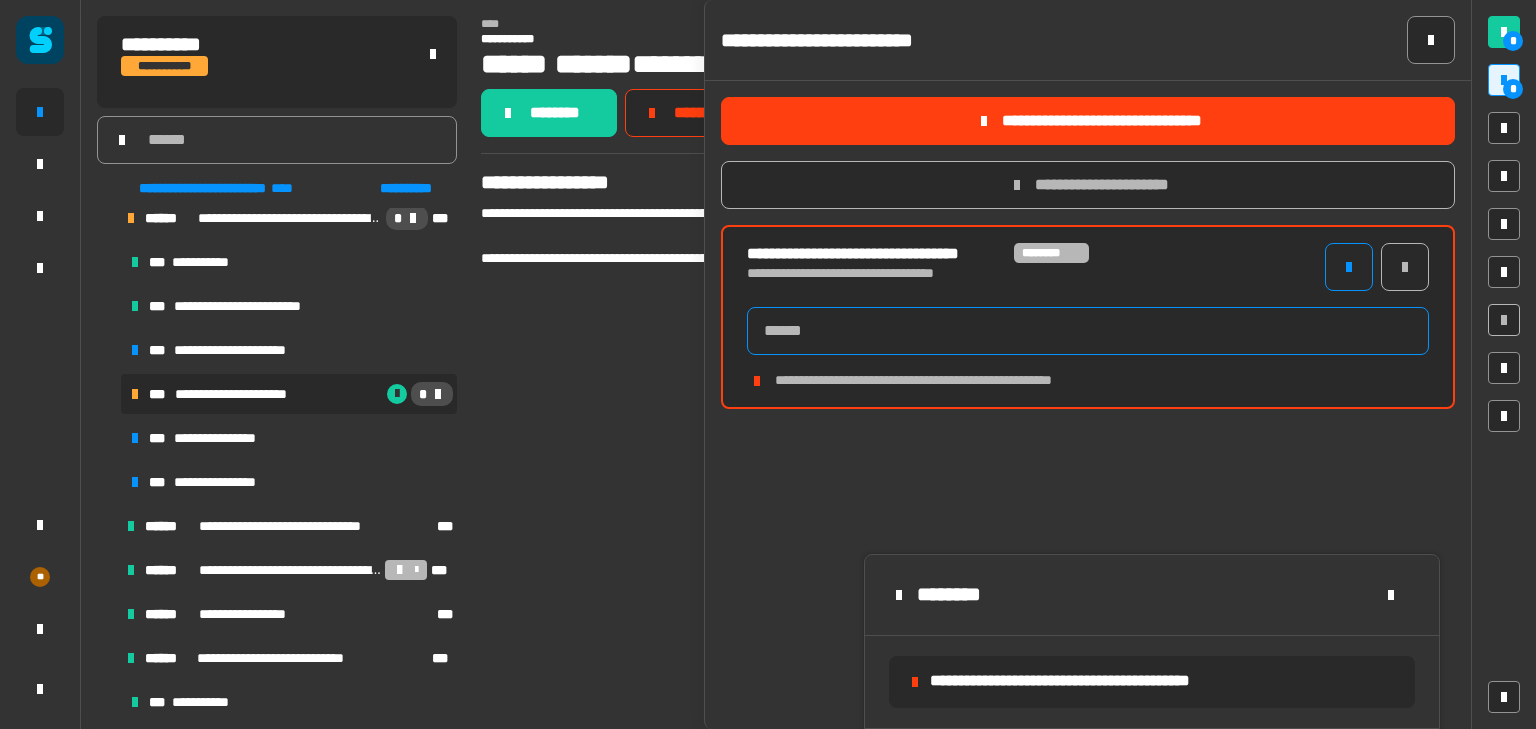click 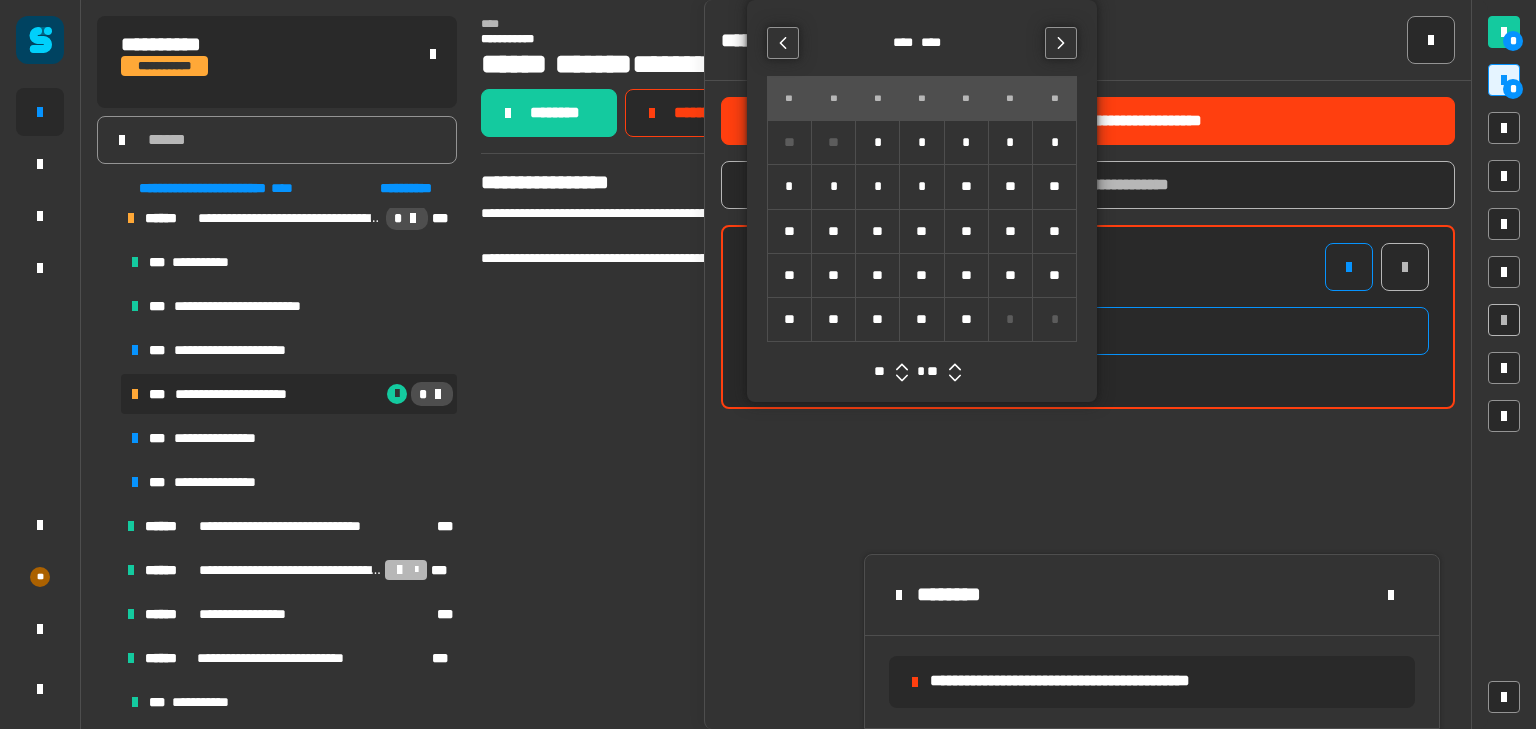 click on "**" at bounding box center (966, 319) 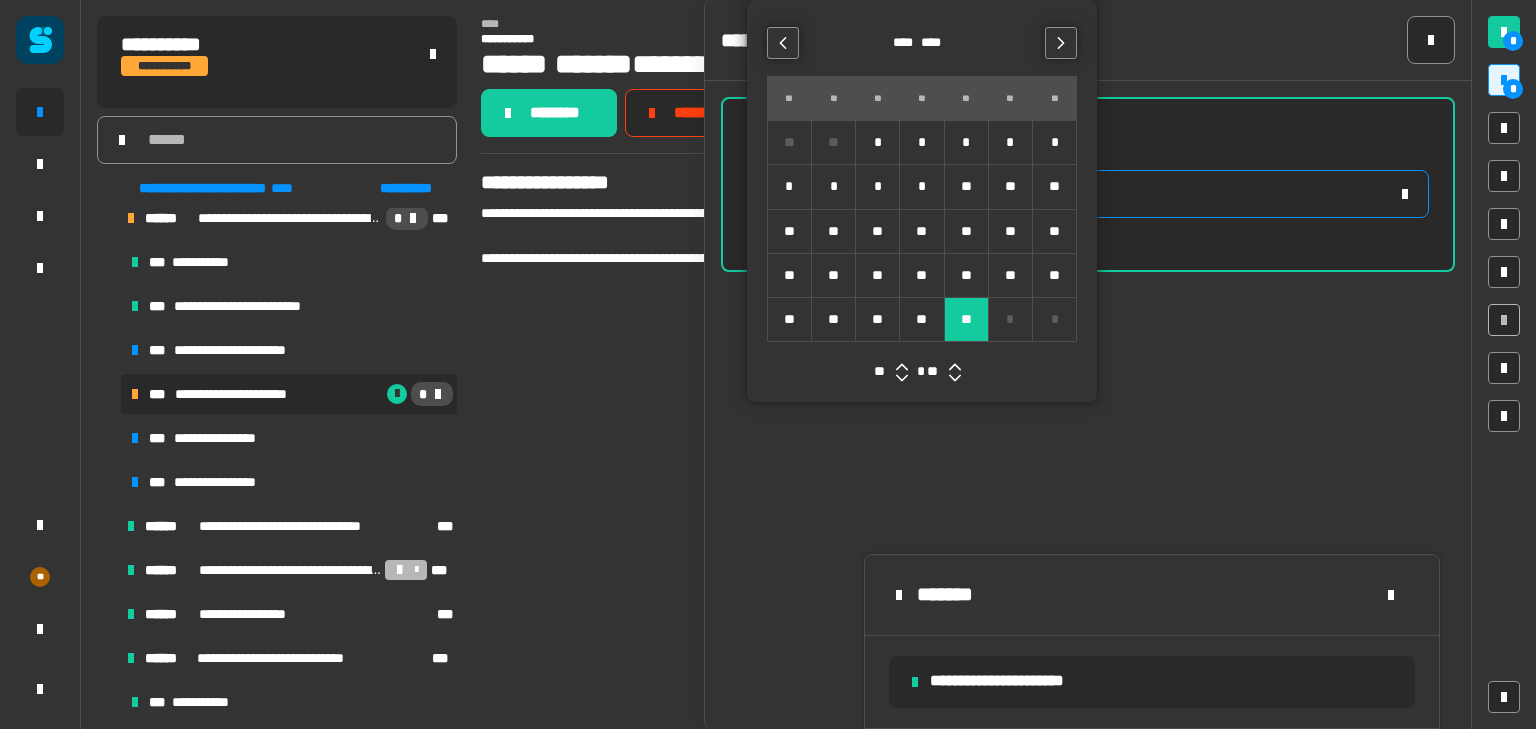 click on "[FIRST] [LAST] [ADDRESS] [CITY] [STATE] [ZIP] [COUNTRY]" 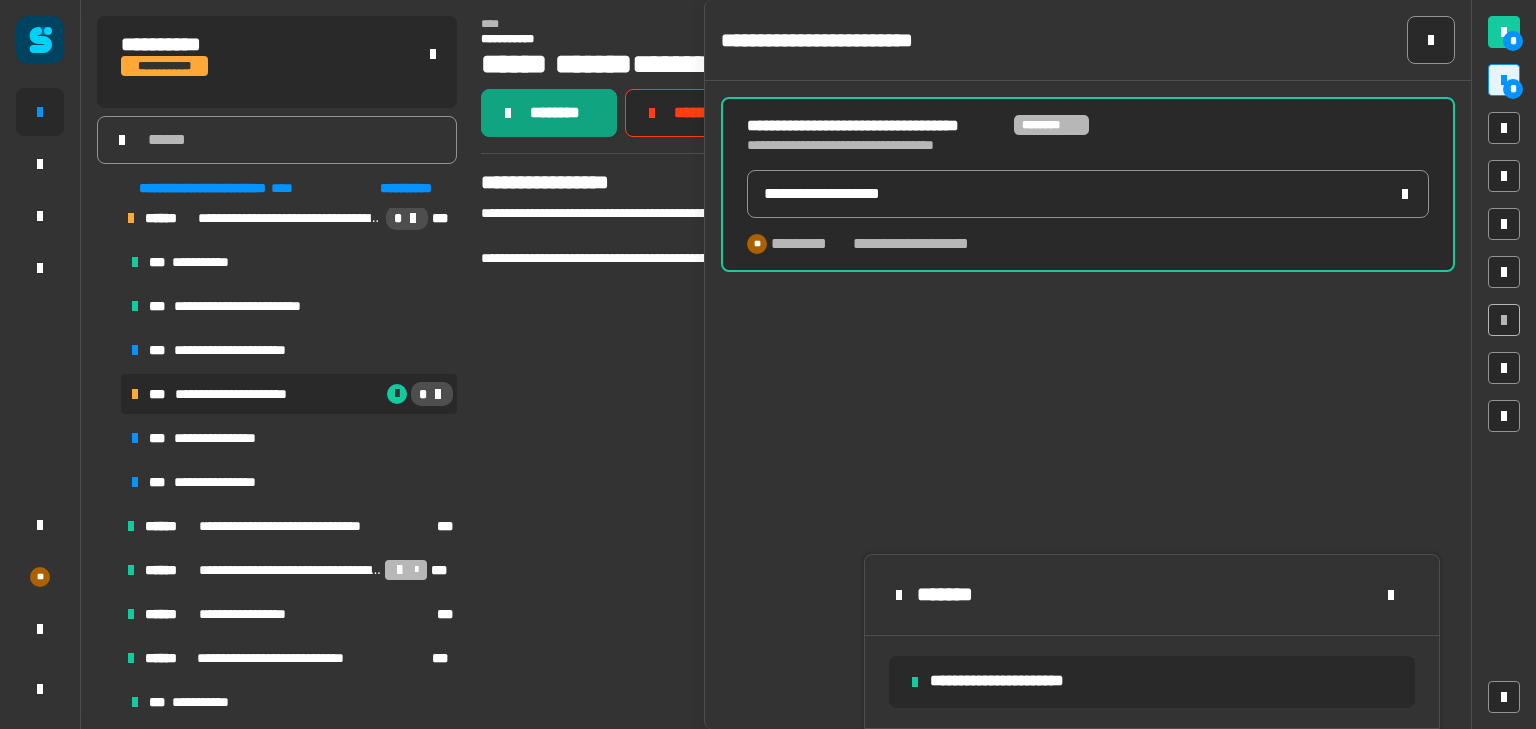 click on "********" 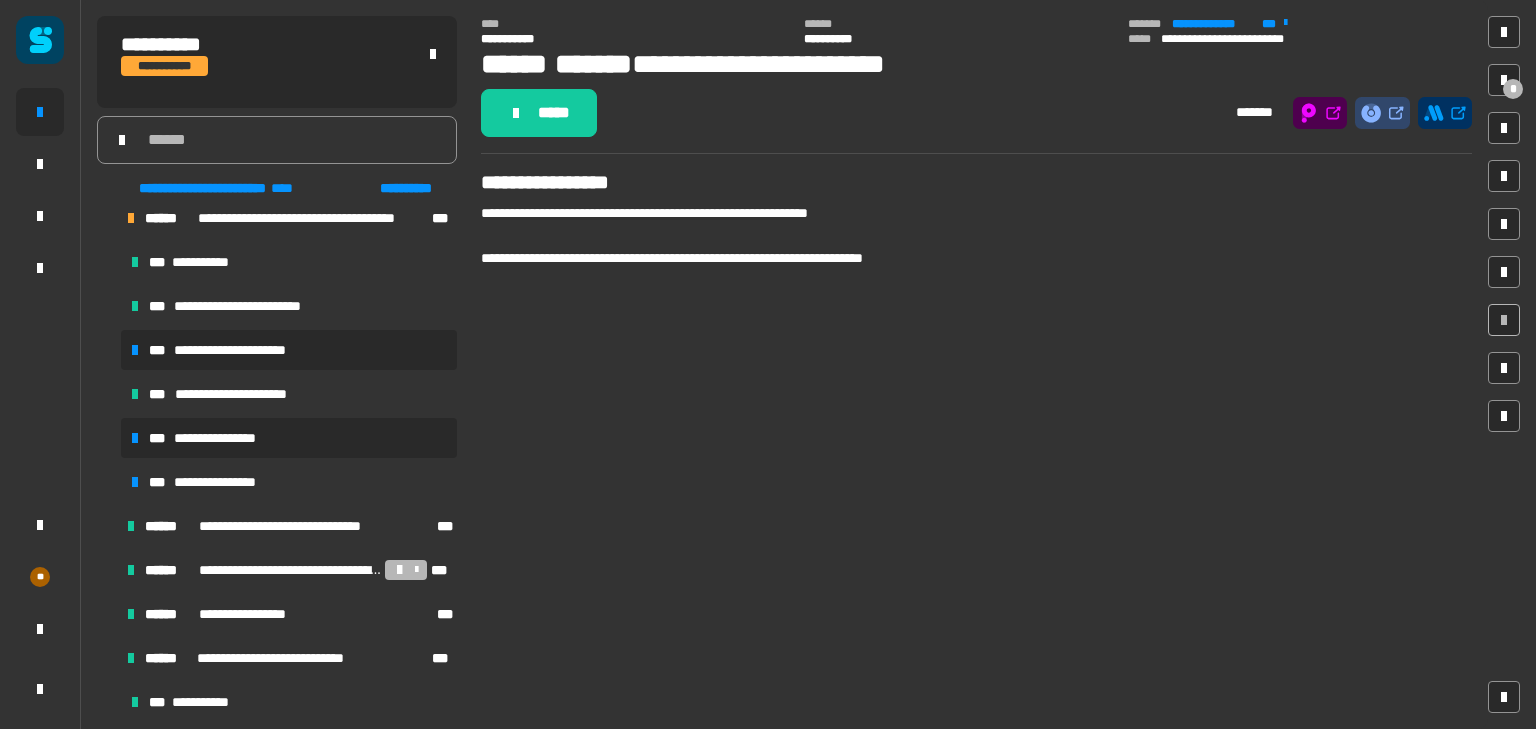 click on "**********" at bounding box center [228, 438] 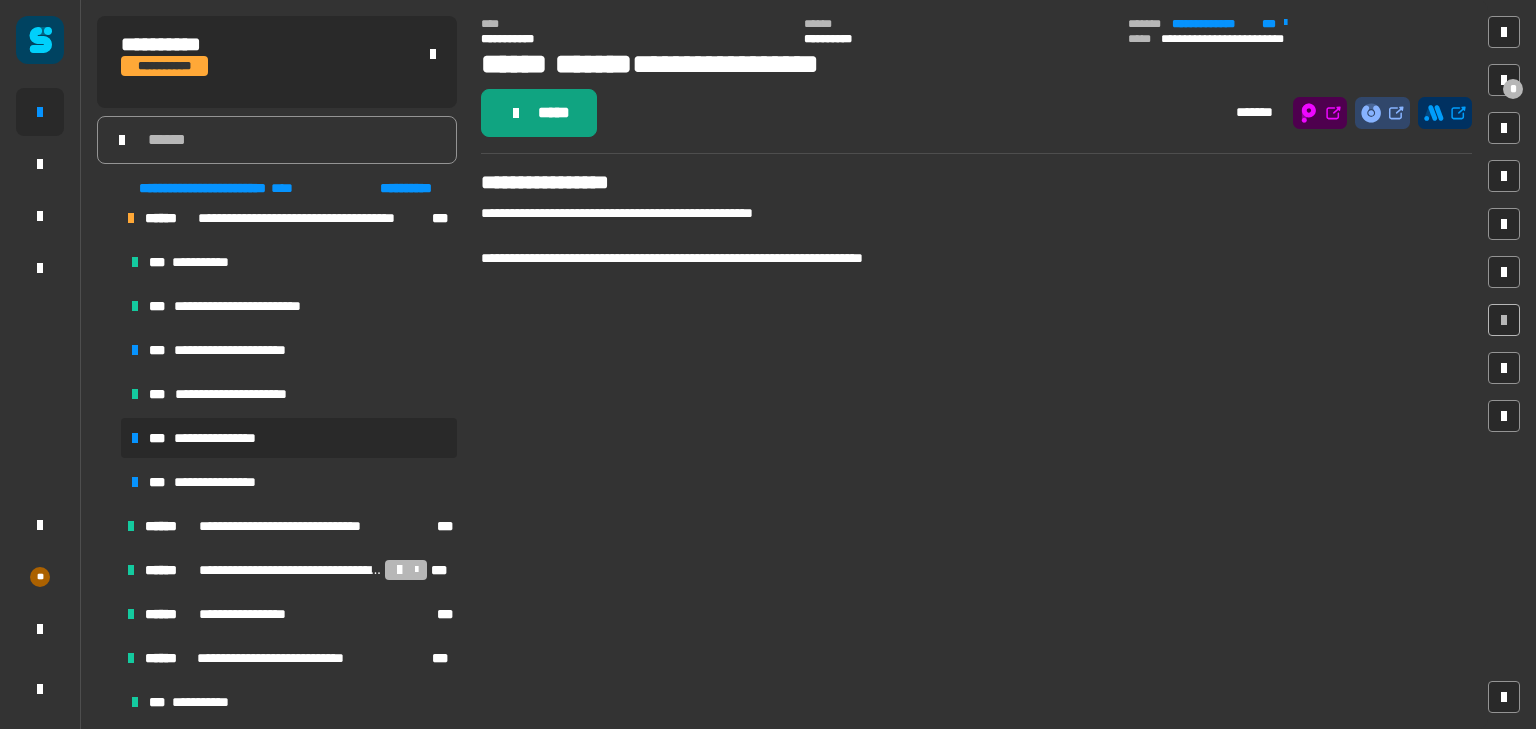 click on "*****" 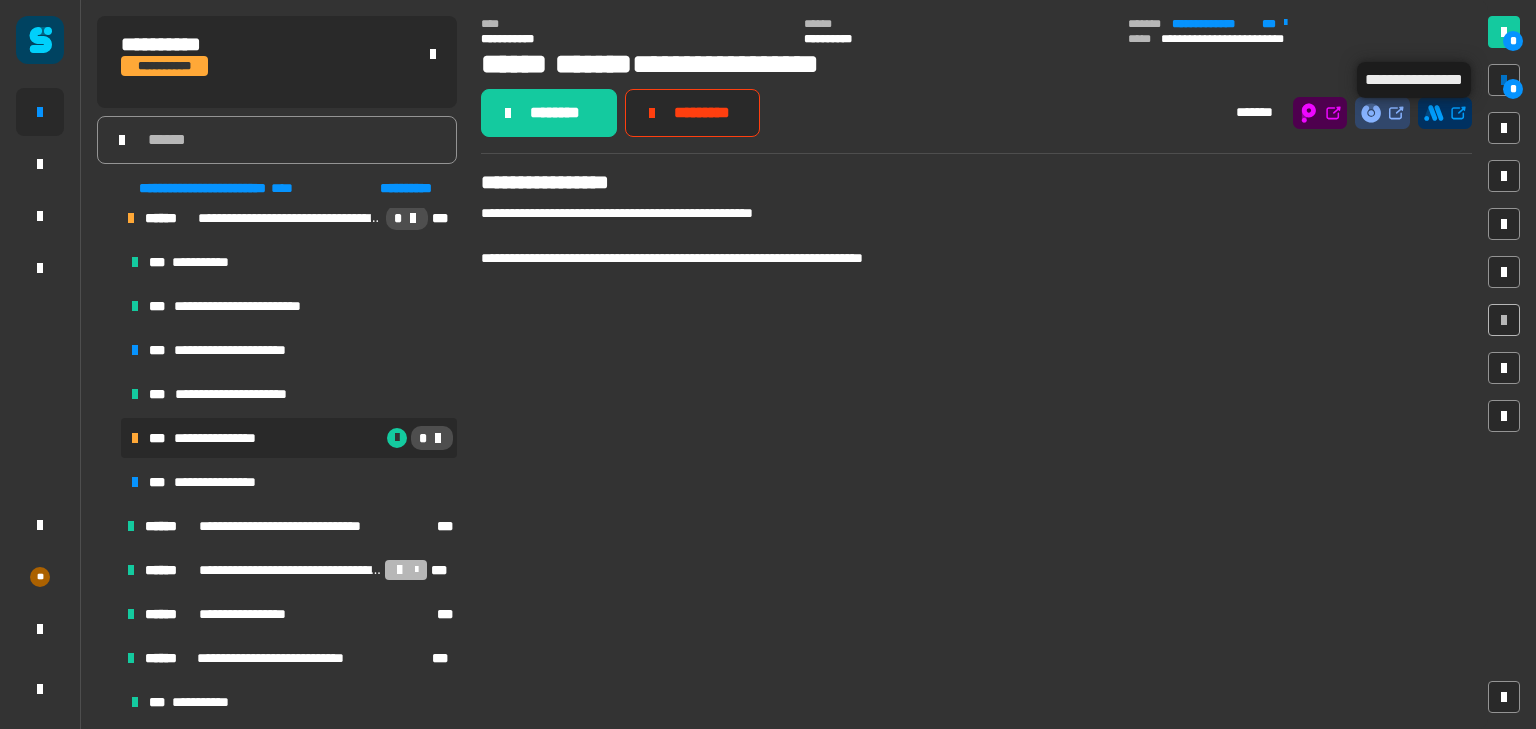 click at bounding box center [1504, 80] 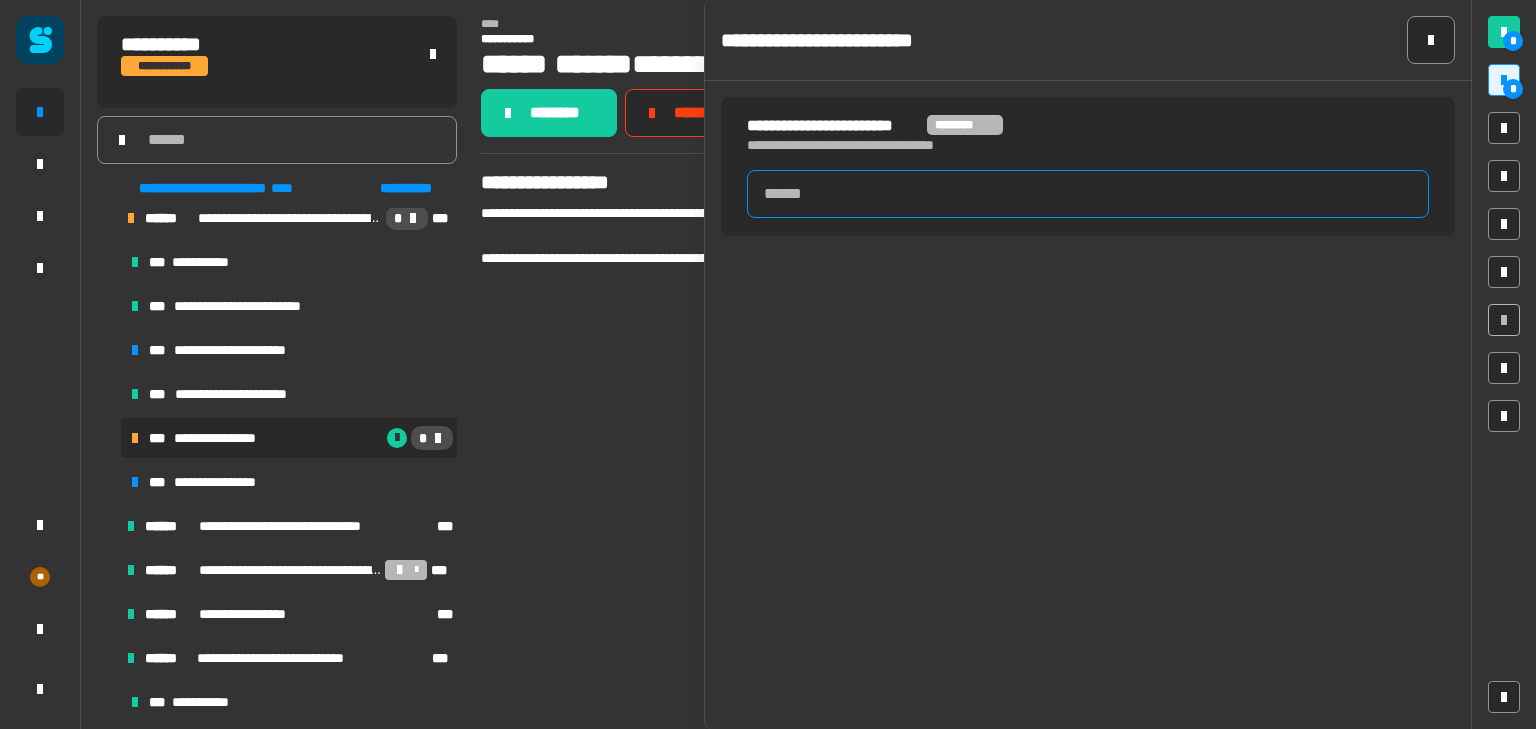 click 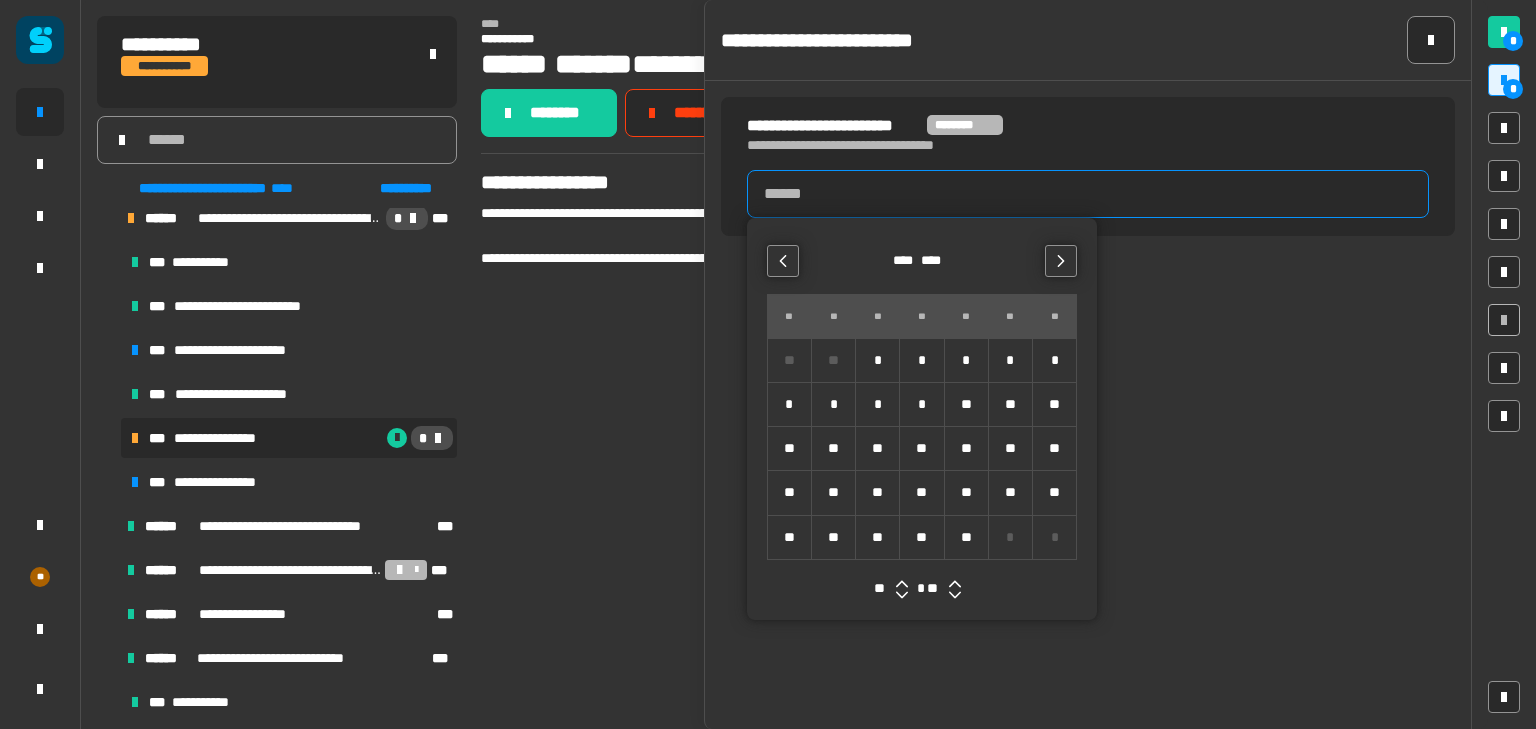 click on "**" at bounding box center (966, 537) 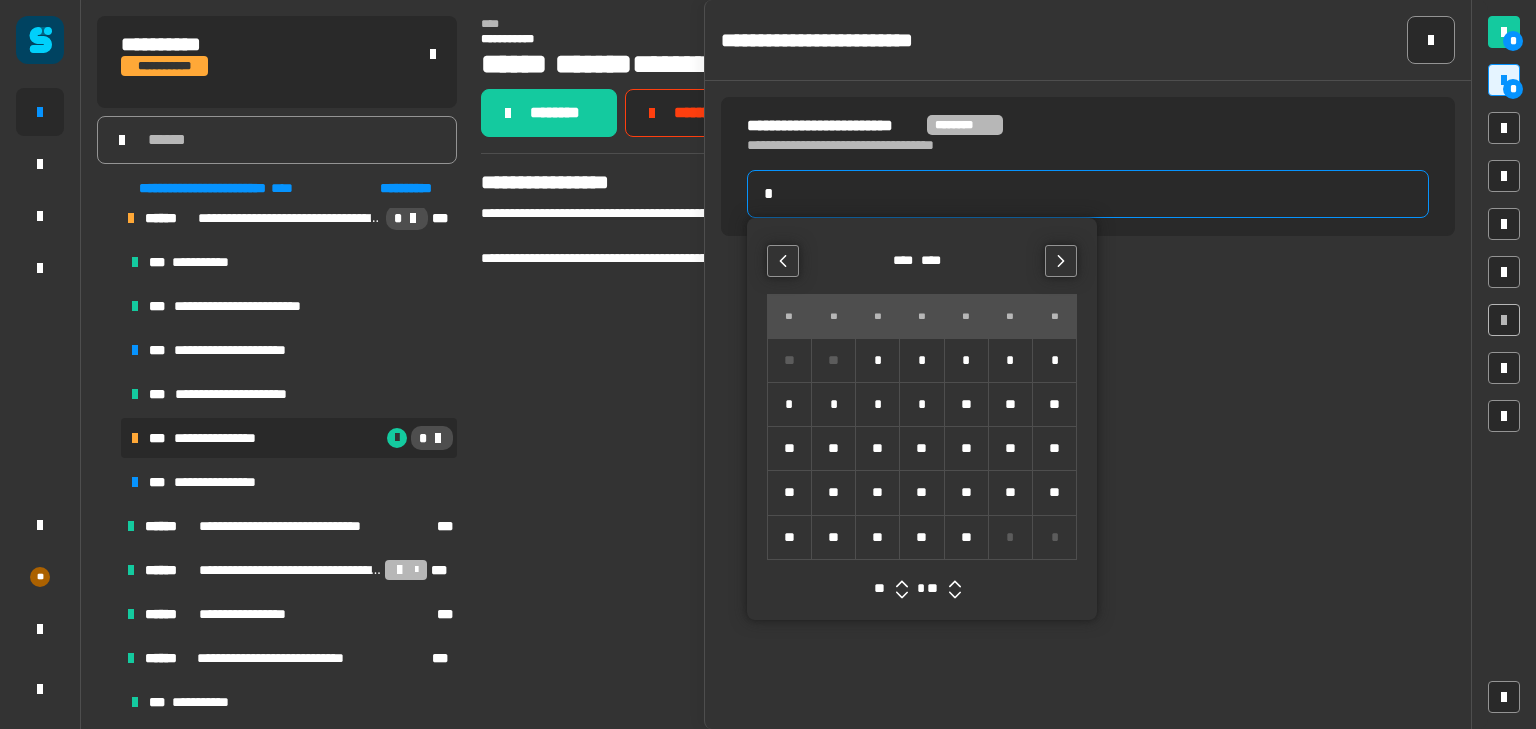 type on "**********" 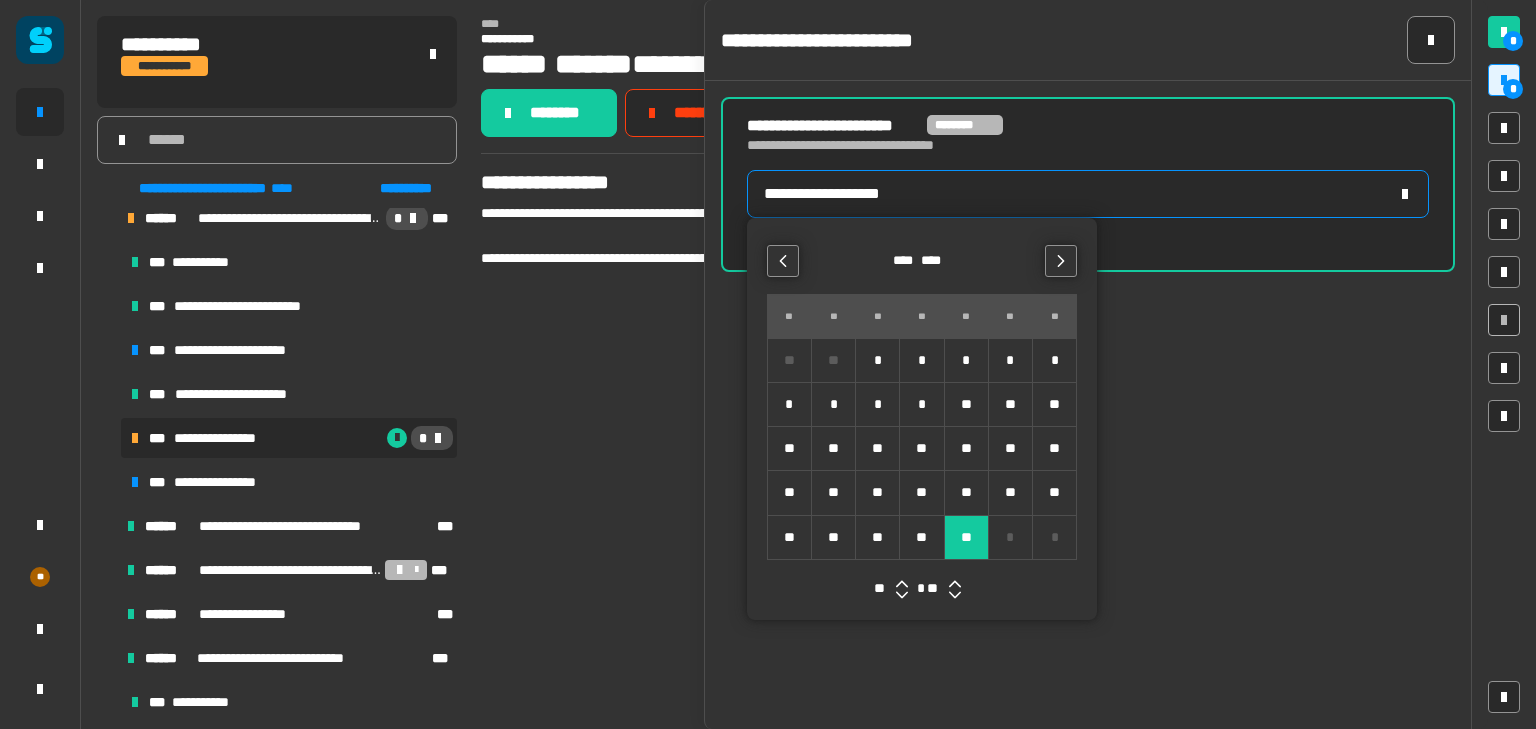 click on "[FIRST] [LAST] [ADDRESS] [CITY] [STATE] [ZIP] [COUNTRY]" 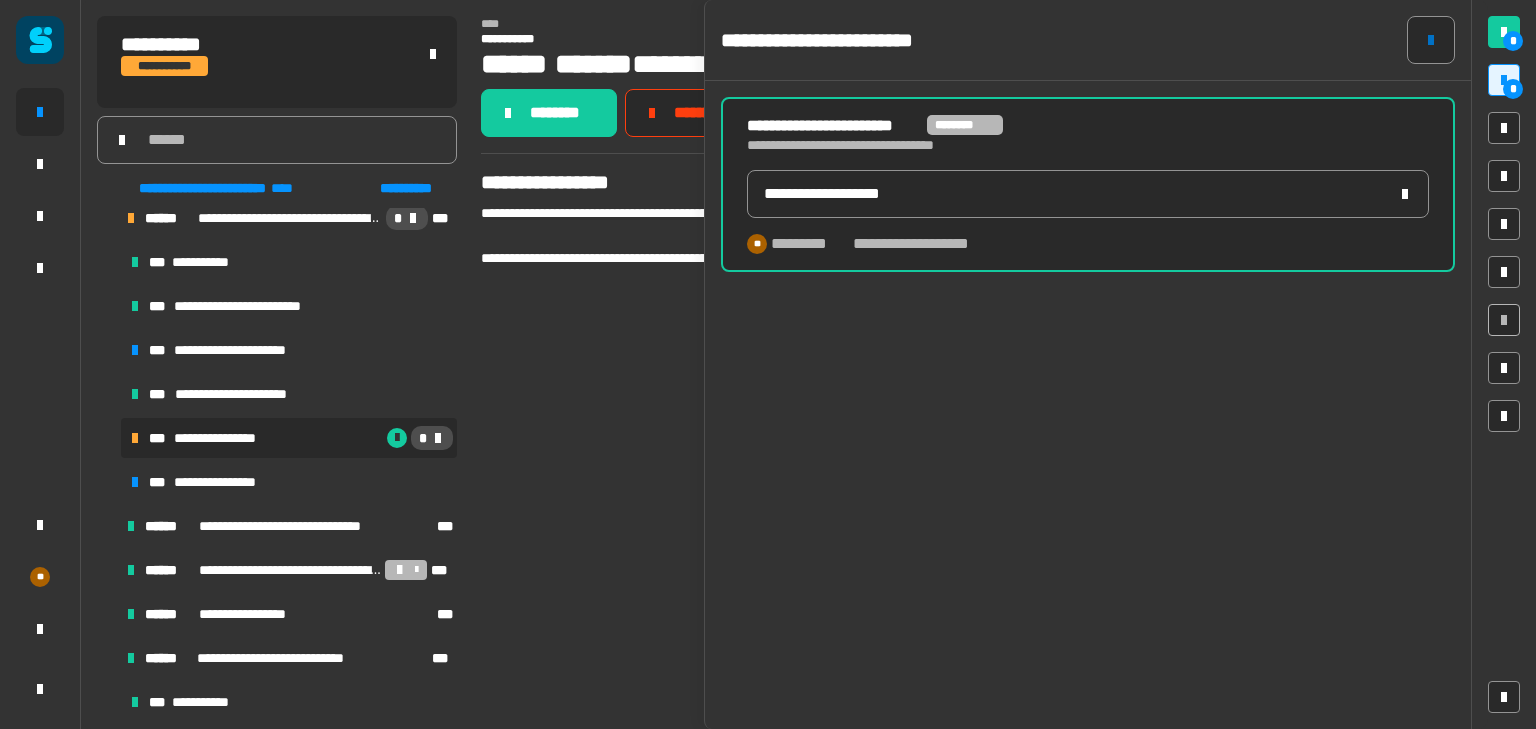 click 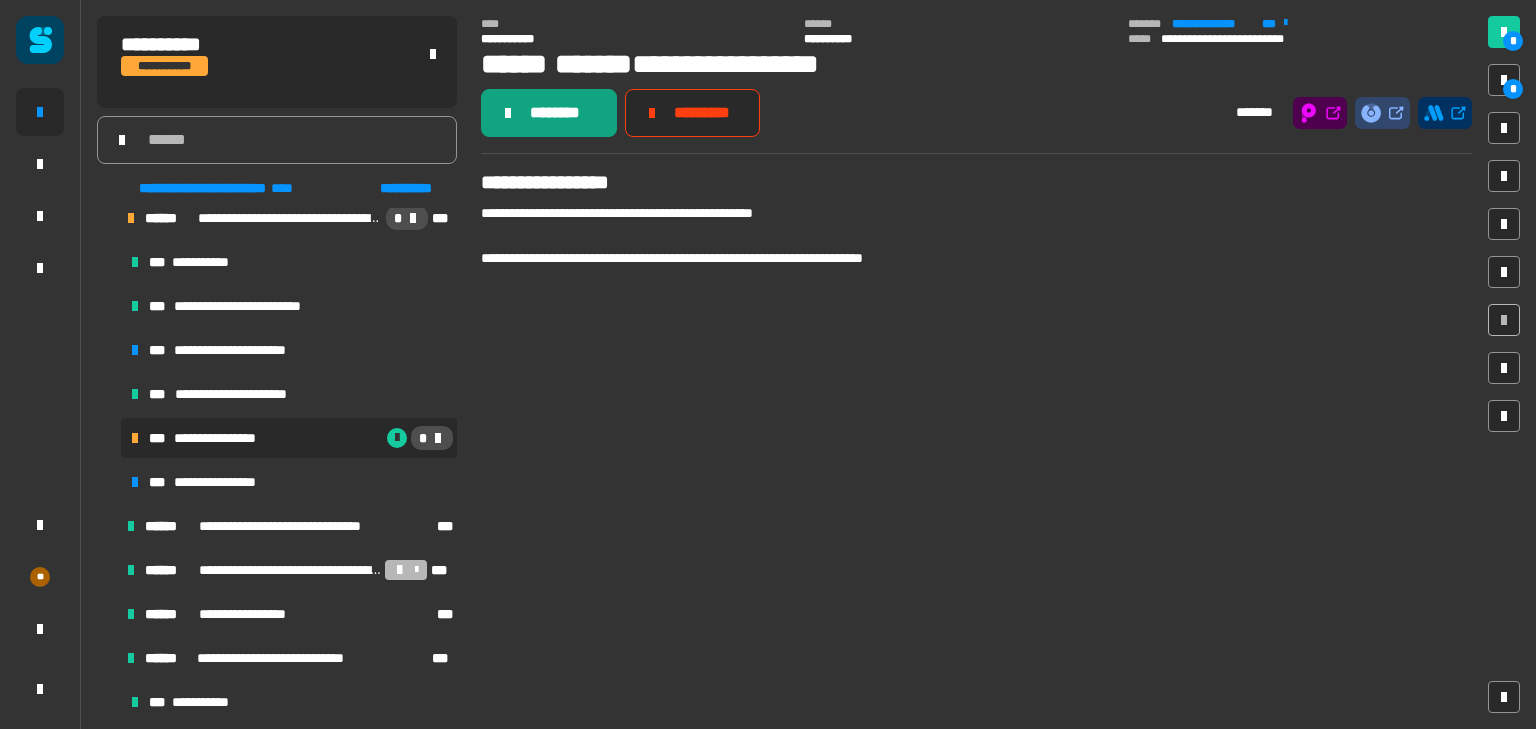 click on "********" 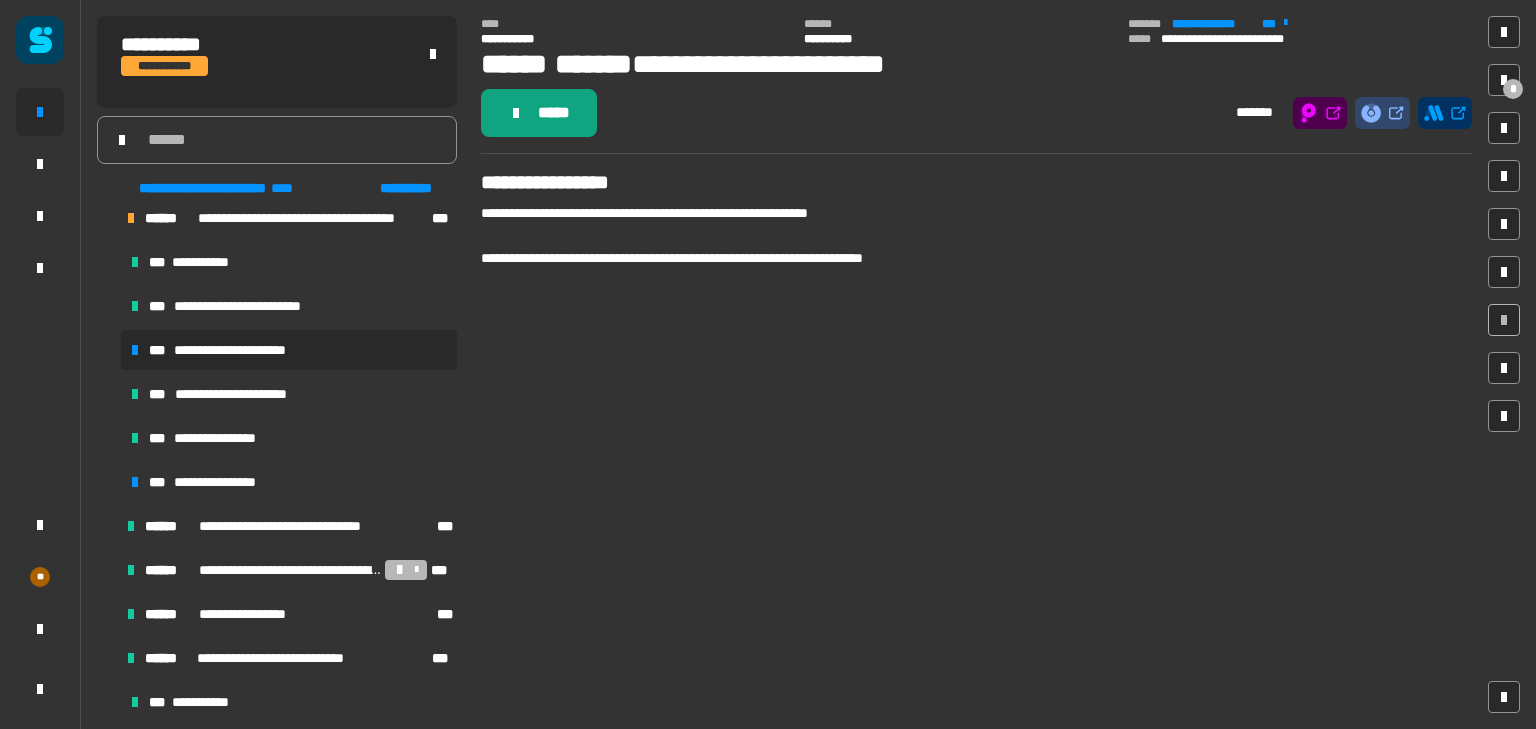 click on "*****" 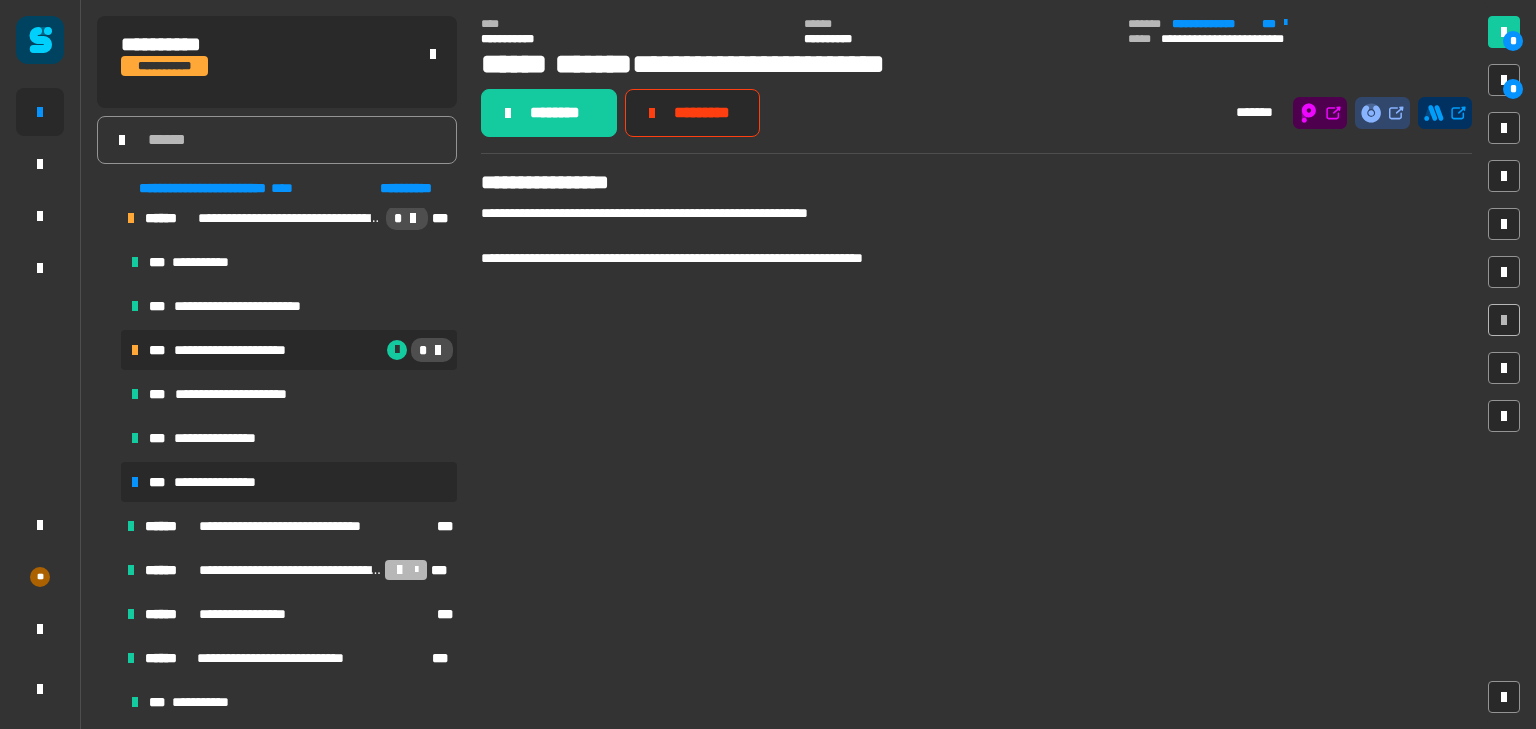 click on "**********" at bounding box center (289, 482) 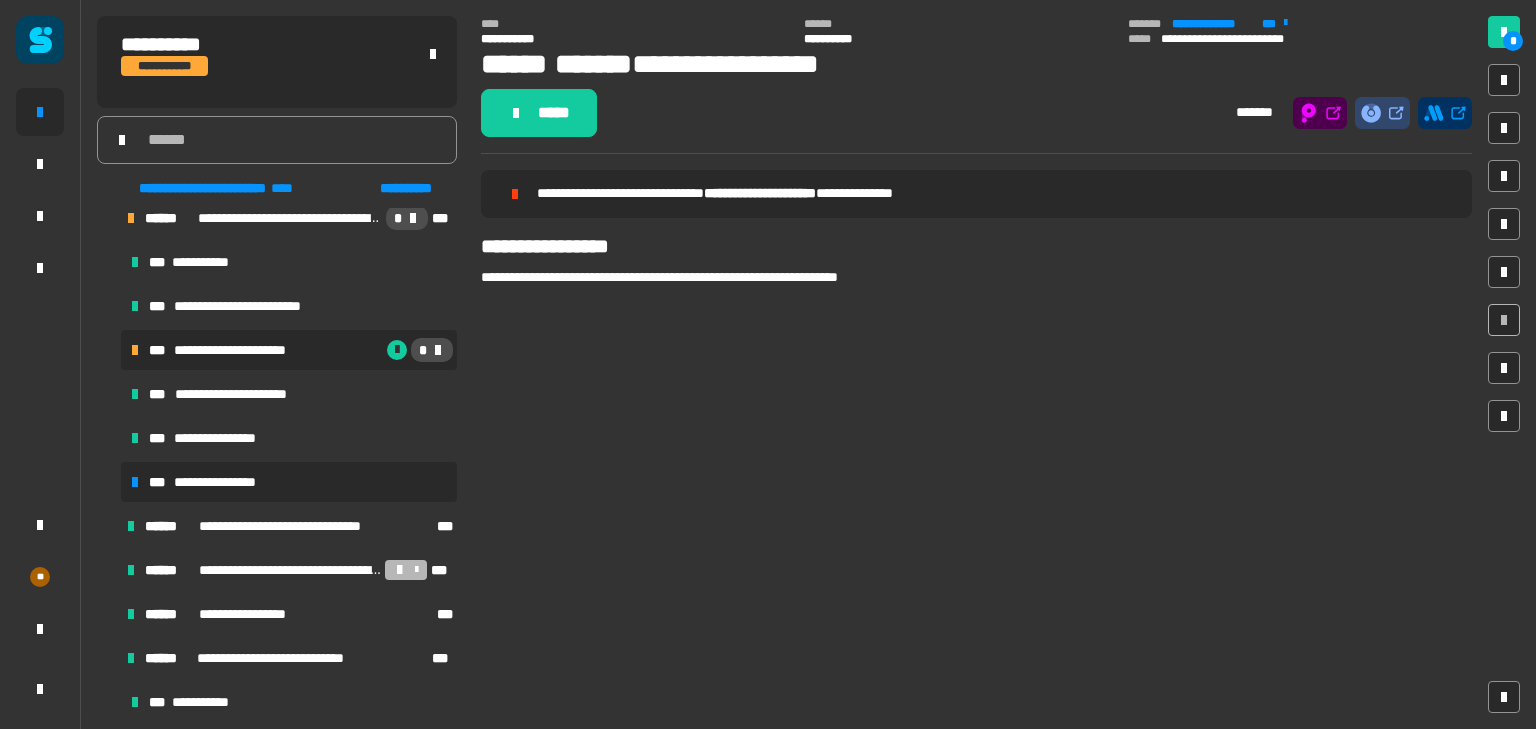 click on "**********" at bounding box center (247, 350) 